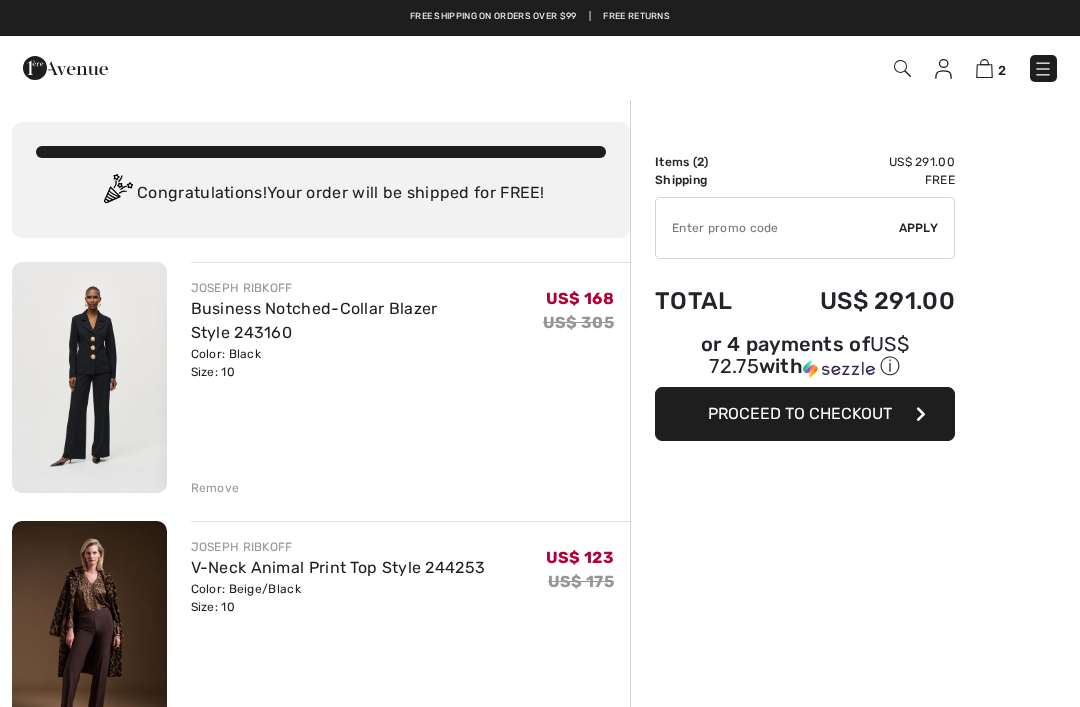 scroll, scrollTop: 0, scrollLeft: 0, axis: both 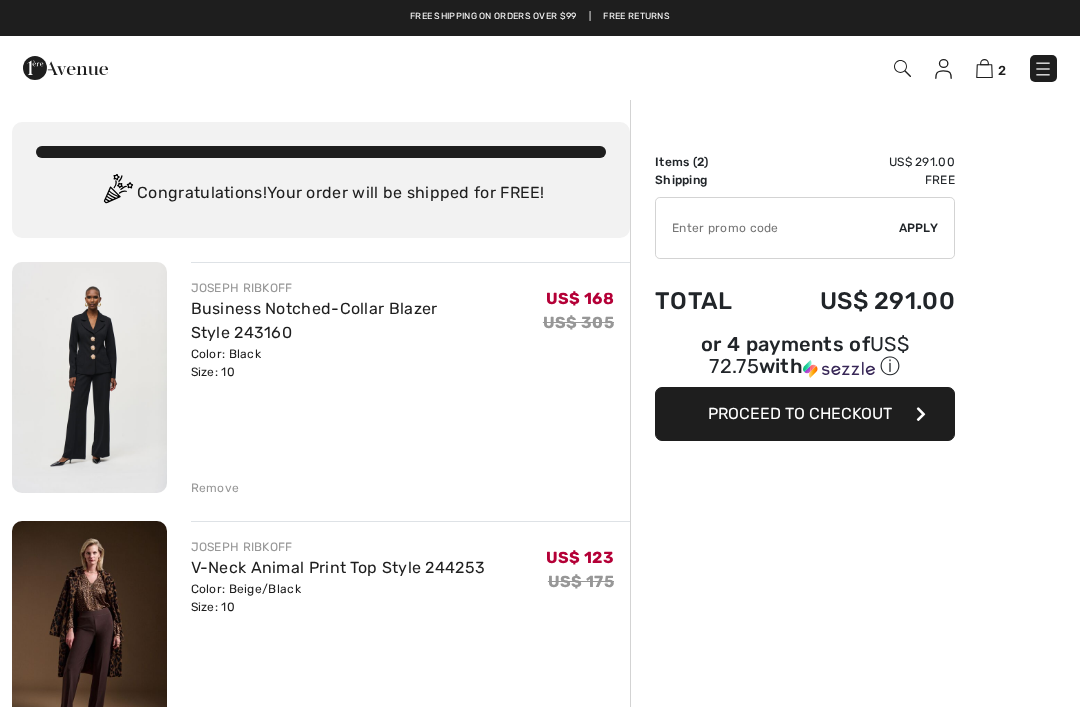 click on "Remove" at bounding box center [215, 488] 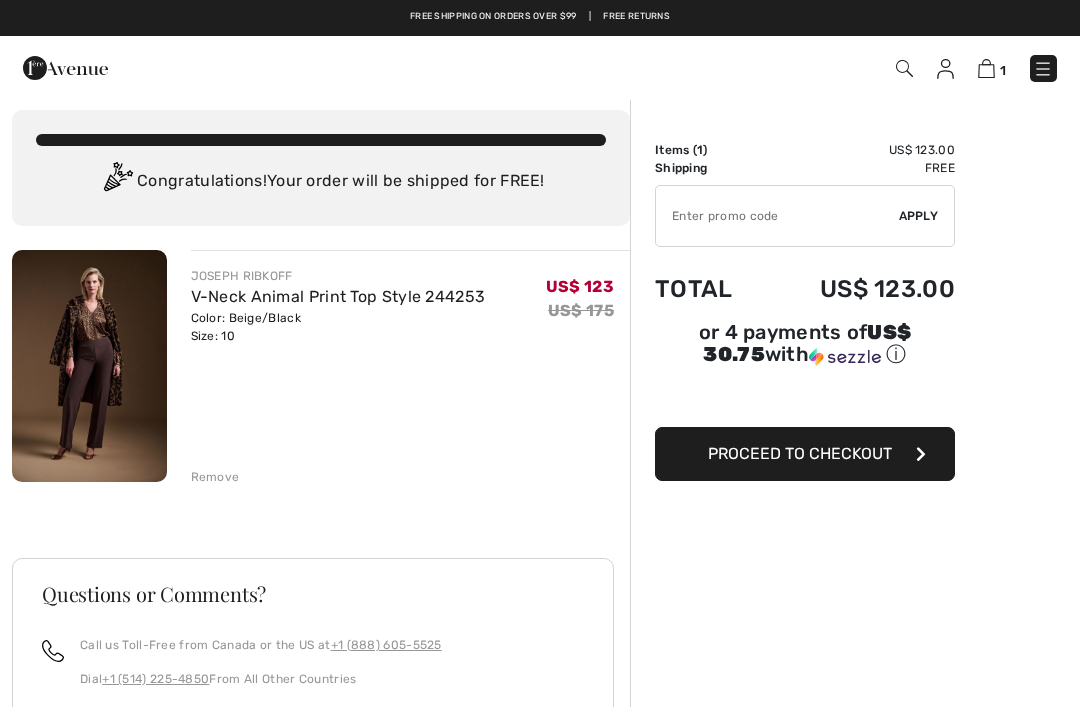 scroll, scrollTop: 0, scrollLeft: 0, axis: both 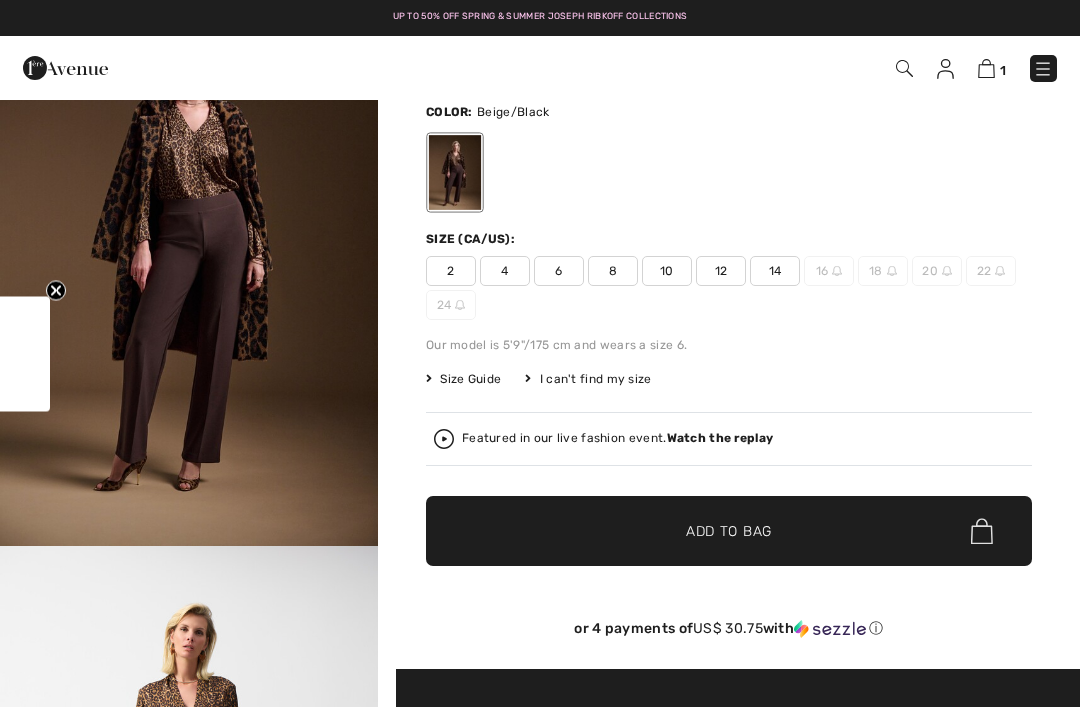 checkbox on "true" 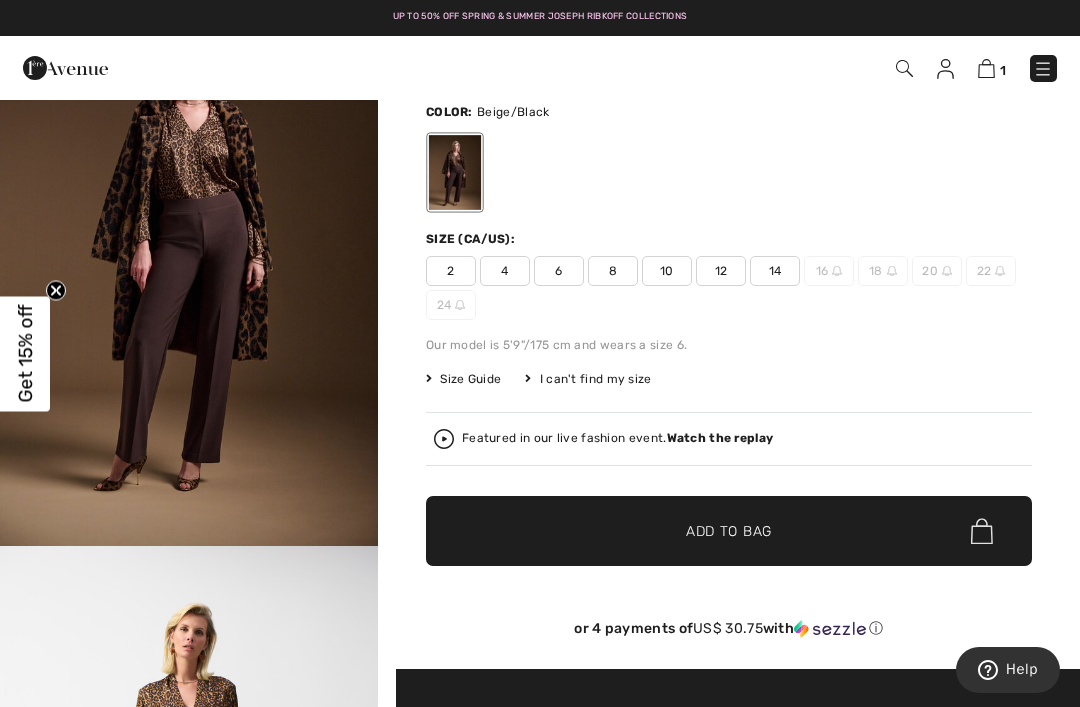 scroll, scrollTop: 0, scrollLeft: 0, axis: both 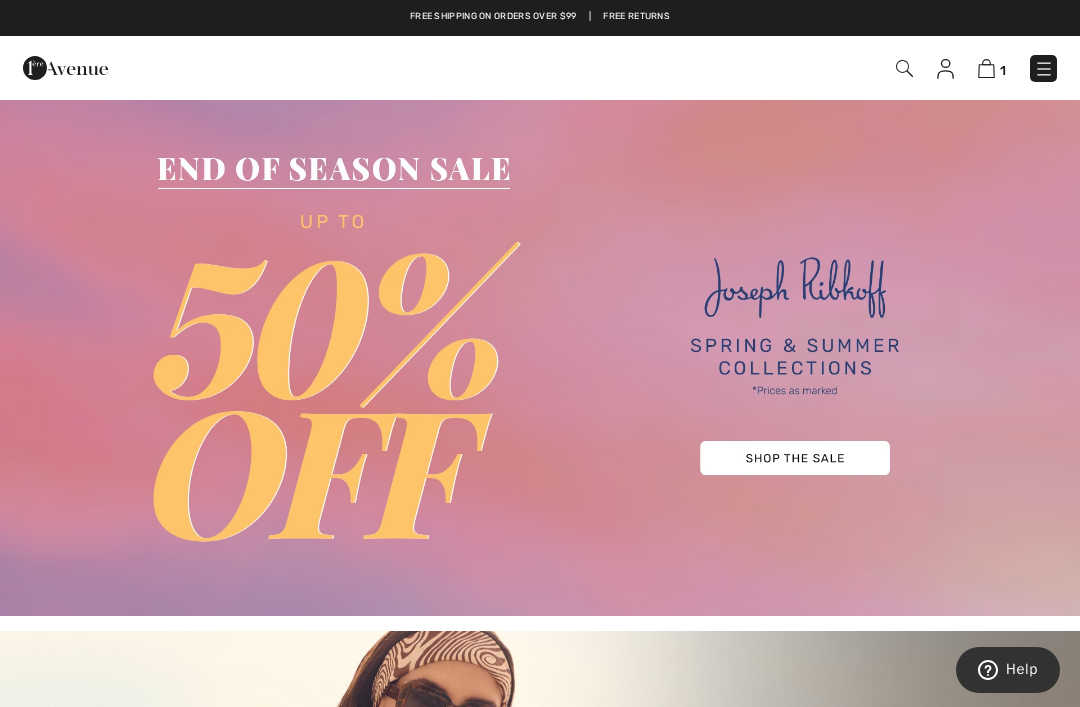 click at bounding box center (986, 68) 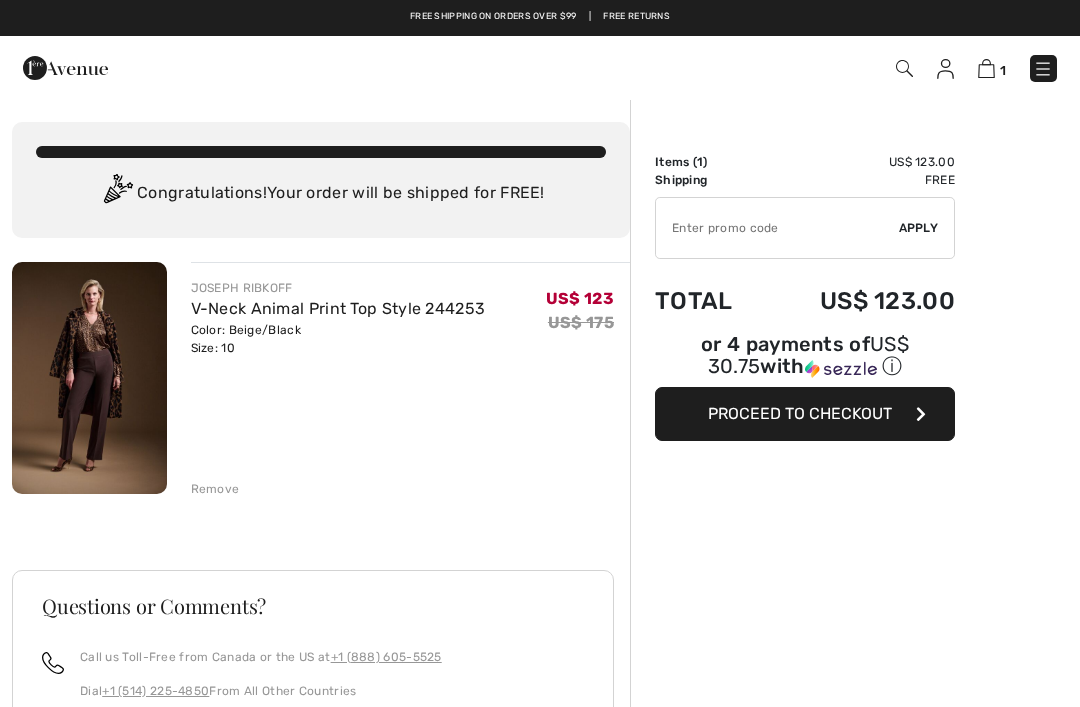 scroll, scrollTop: 0, scrollLeft: 0, axis: both 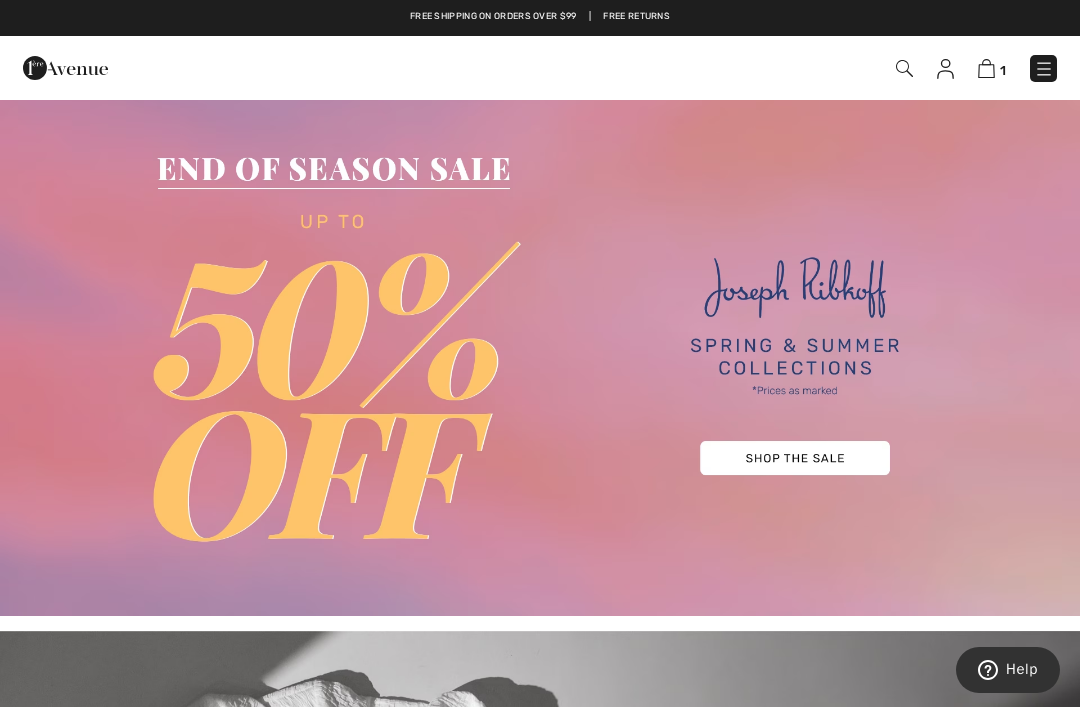 click at bounding box center [540, 357] 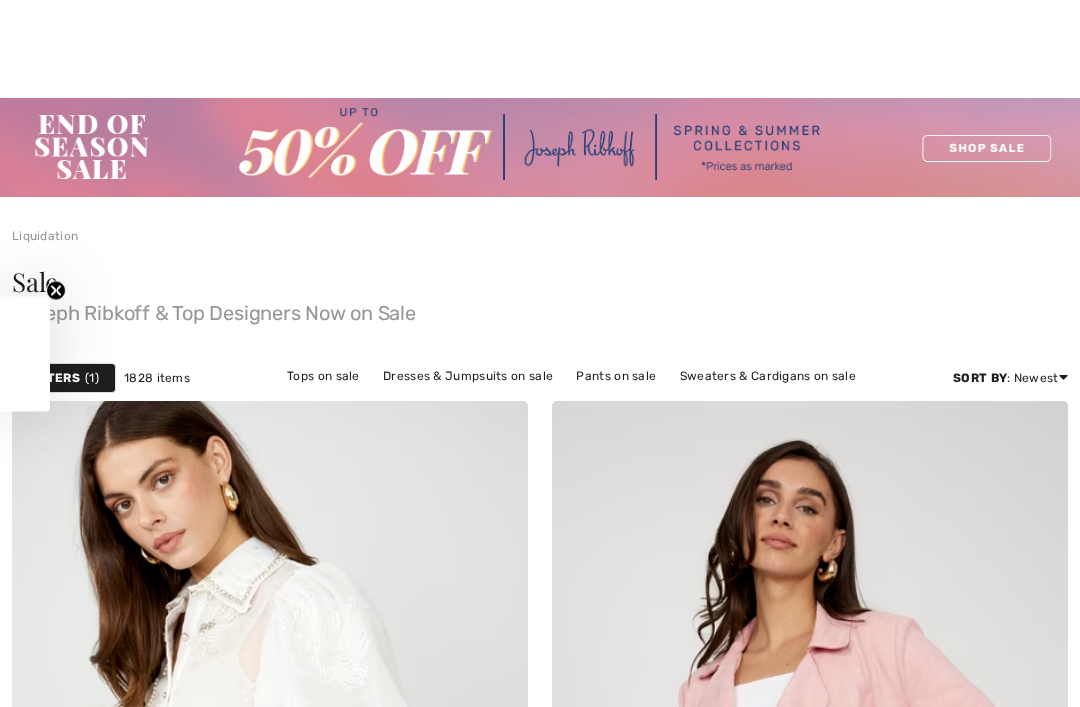 scroll, scrollTop: 311, scrollLeft: 0, axis: vertical 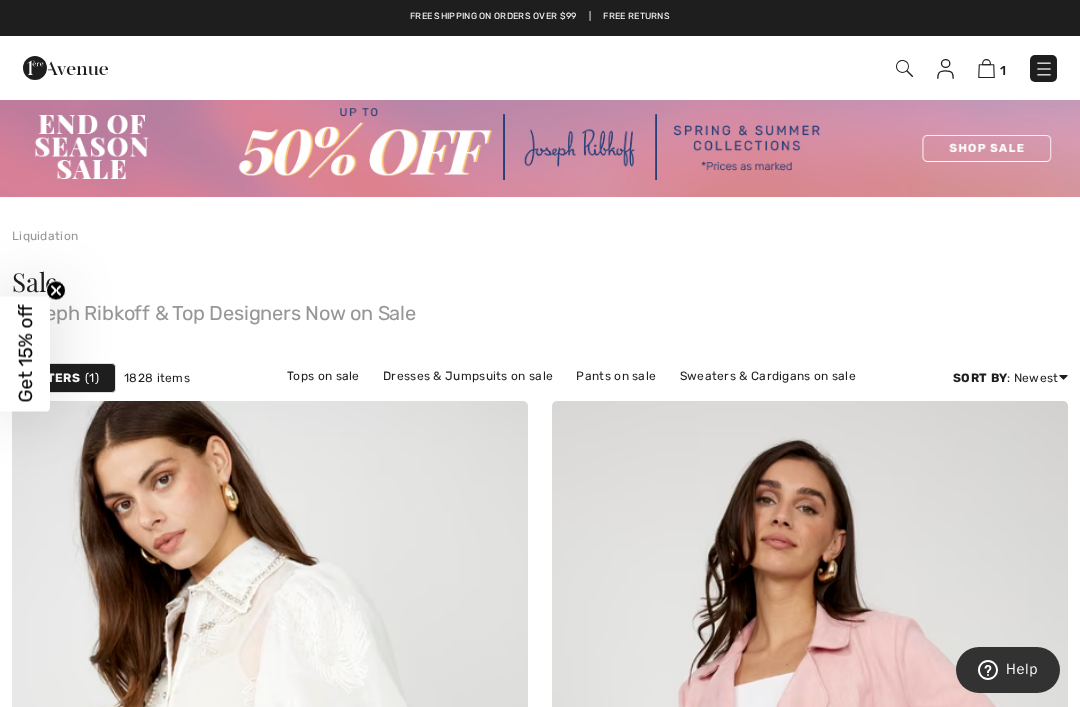 click at bounding box center (540, 147) 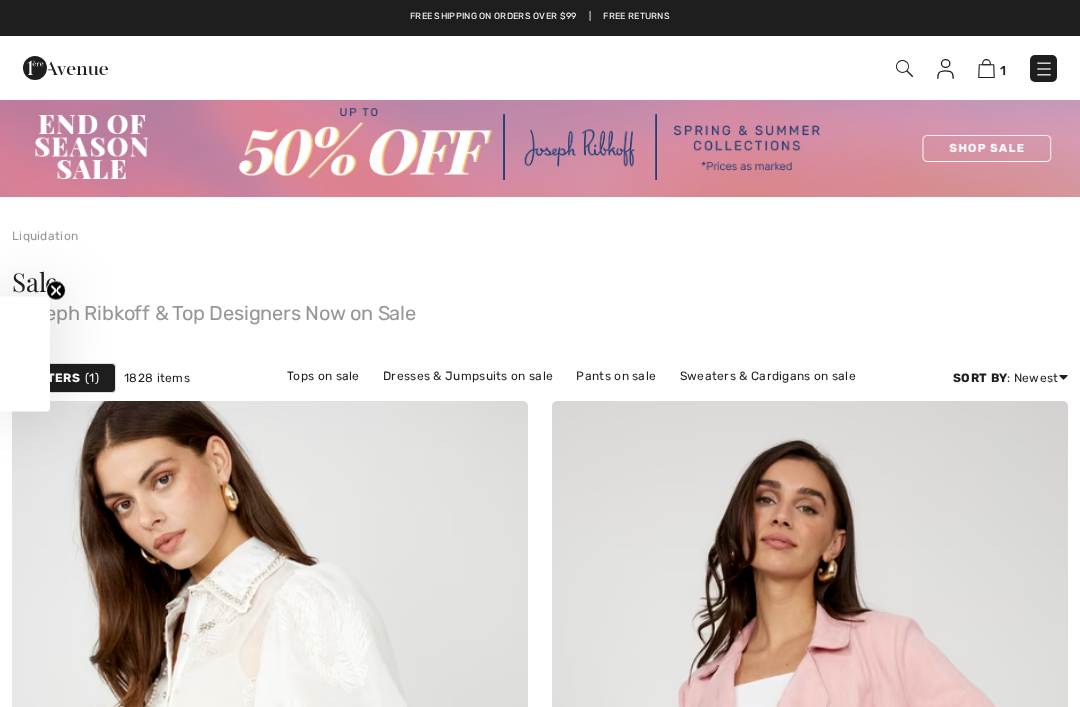 scroll, scrollTop: 0, scrollLeft: 0, axis: both 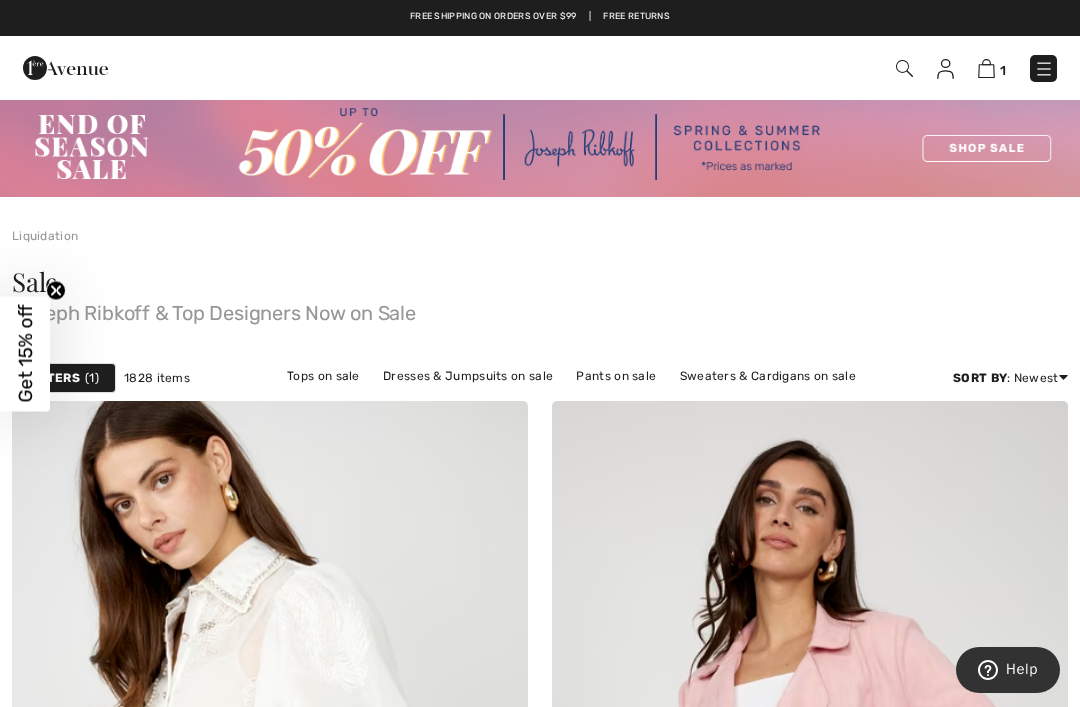 click at bounding box center (1044, 69) 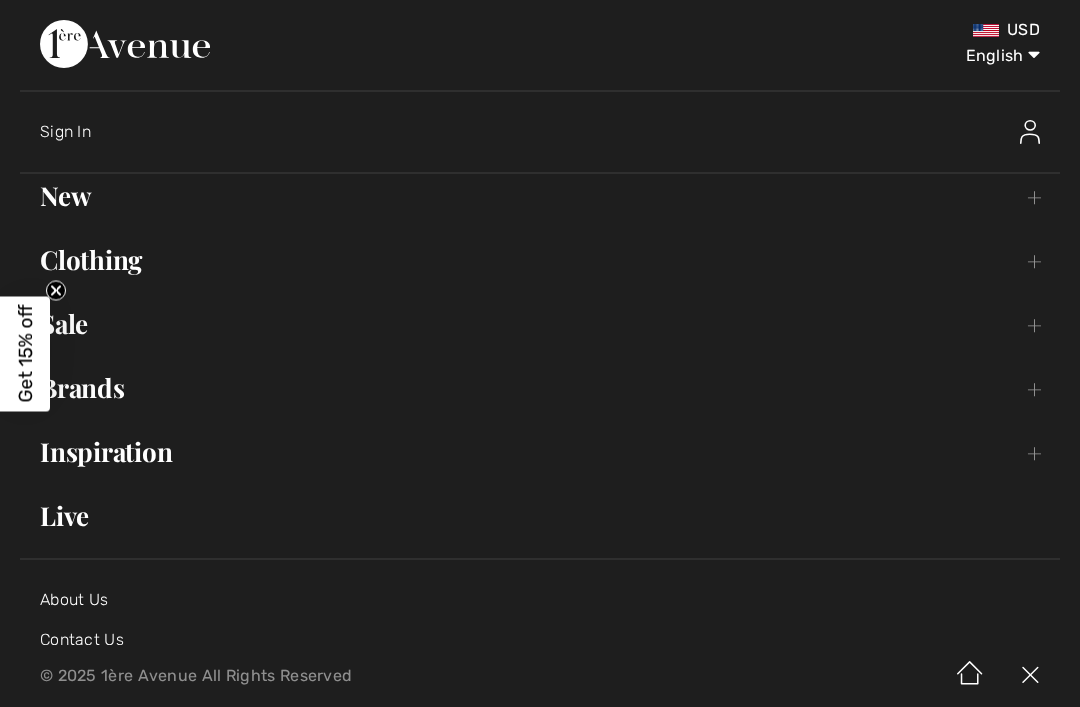 click on "Brands Open submenu" at bounding box center [540, 388] 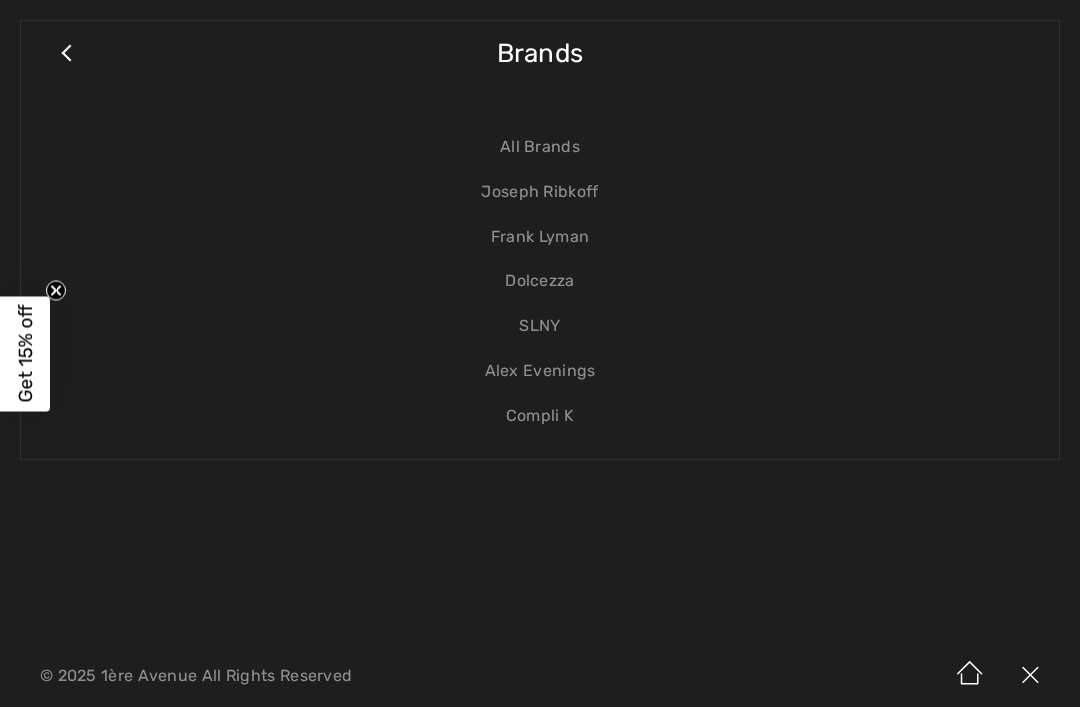 click on "Joseph Ribkoff" at bounding box center [540, 192] 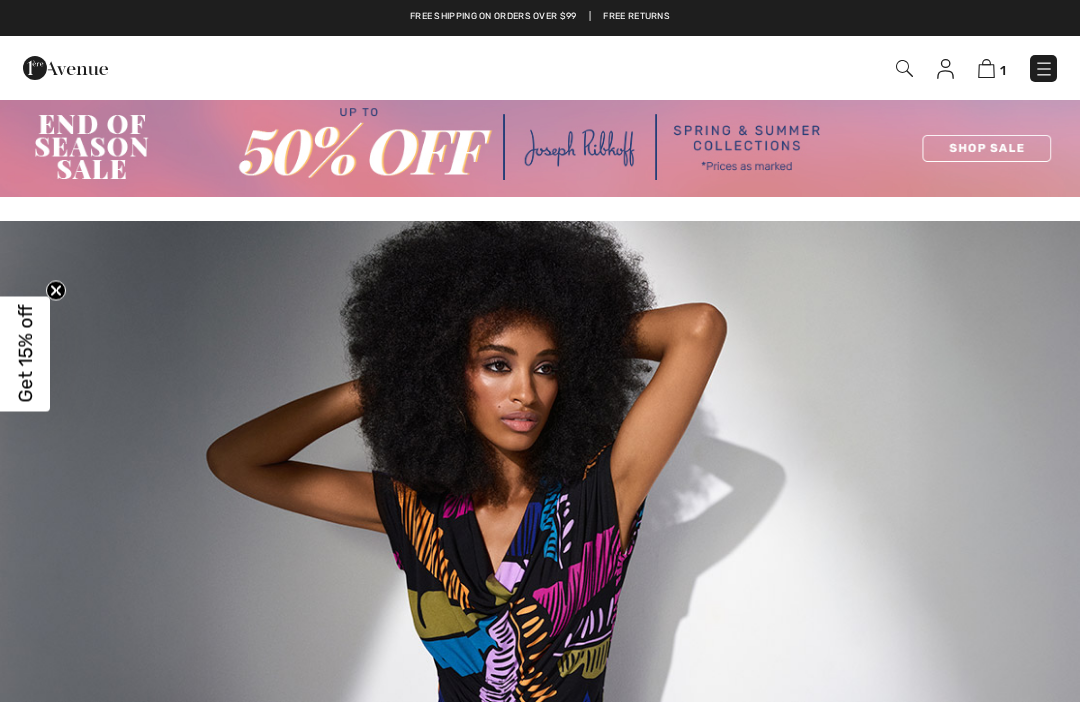 scroll, scrollTop: 0, scrollLeft: 0, axis: both 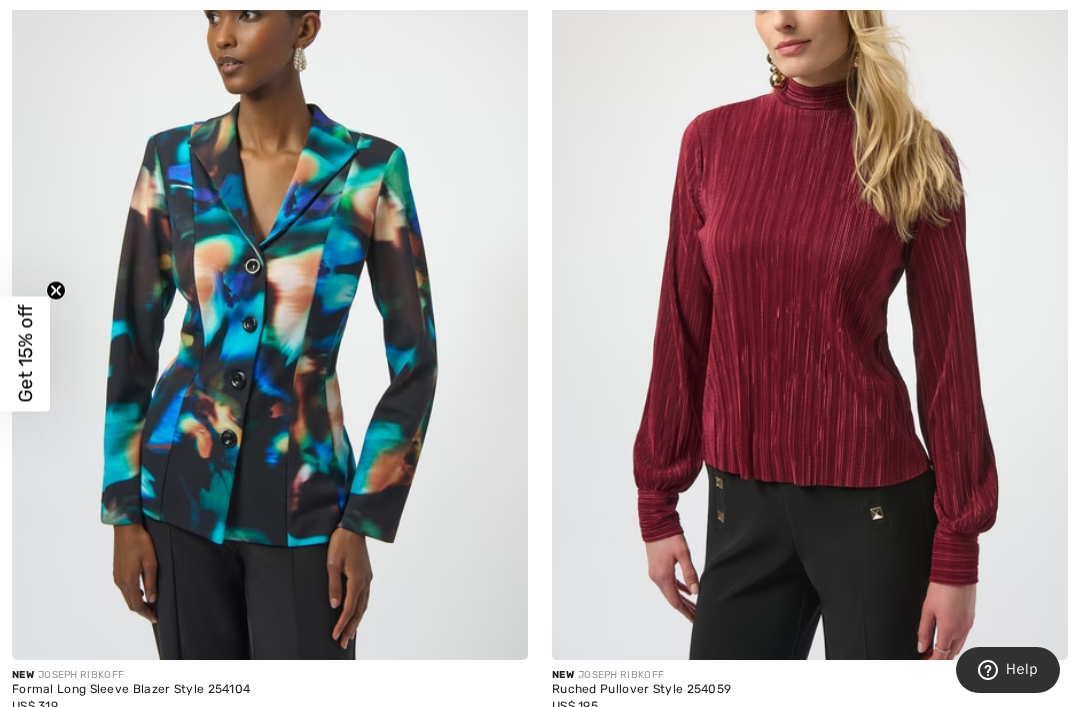 click at bounding box center [270, 273] 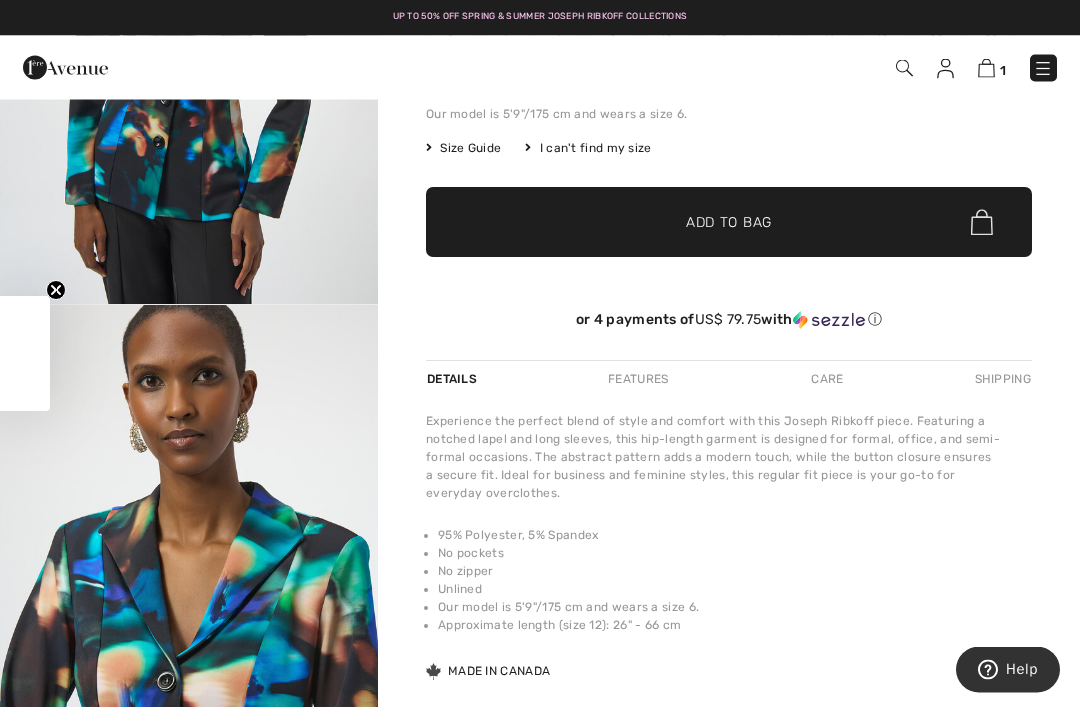 scroll, scrollTop: 0, scrollLeft: 0, axis: both 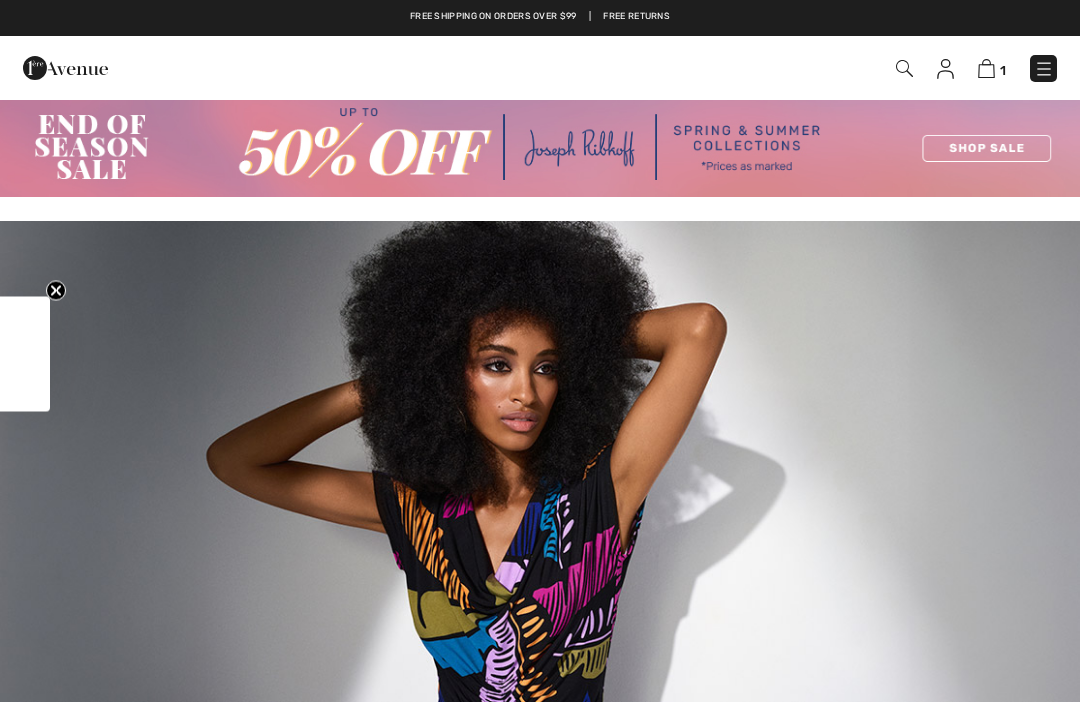 checkbox on "true" 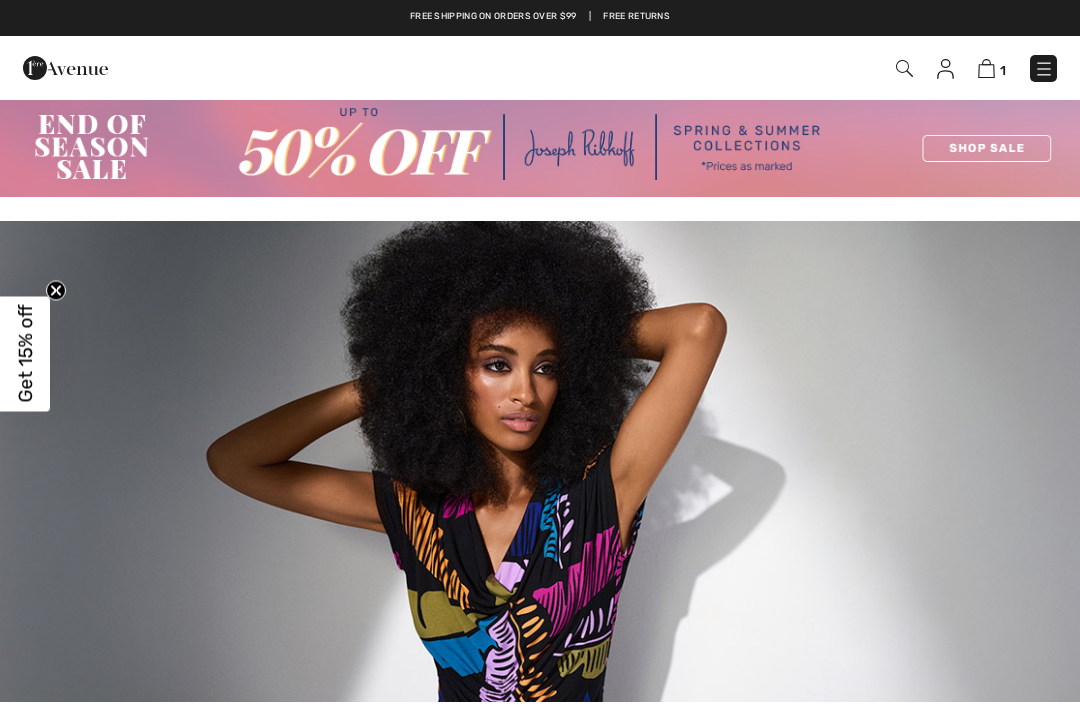 scroll, scrollTop: 1149, scrollLeft: 0, axis: vertical 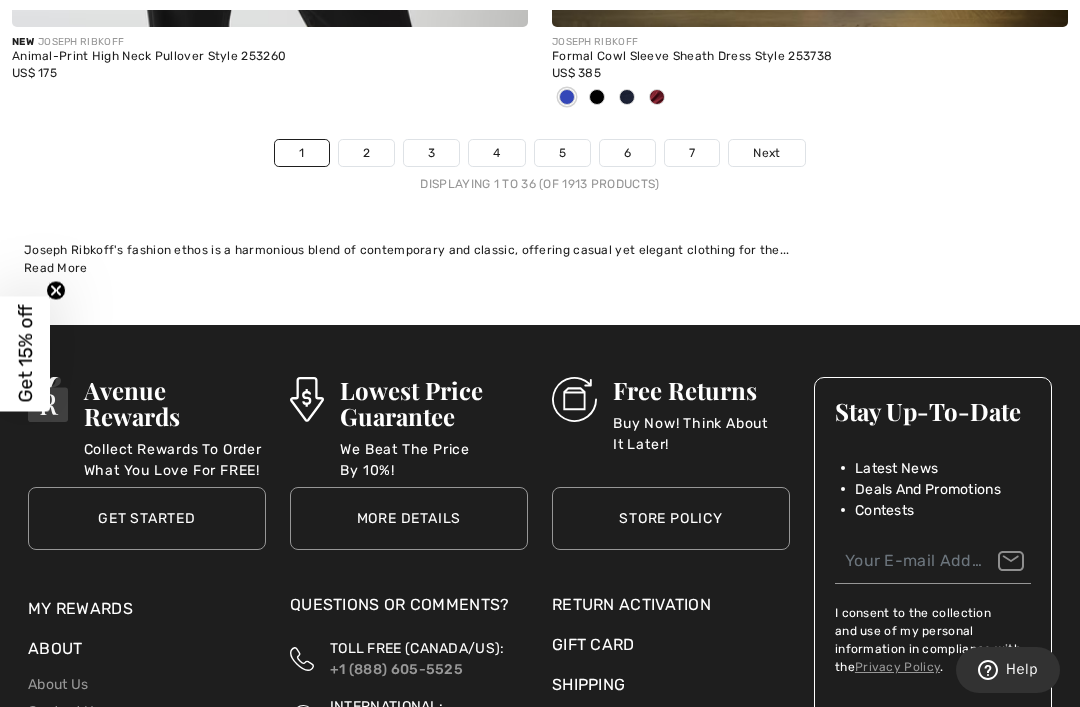 click on "Next" at bounding box center (766, 153) 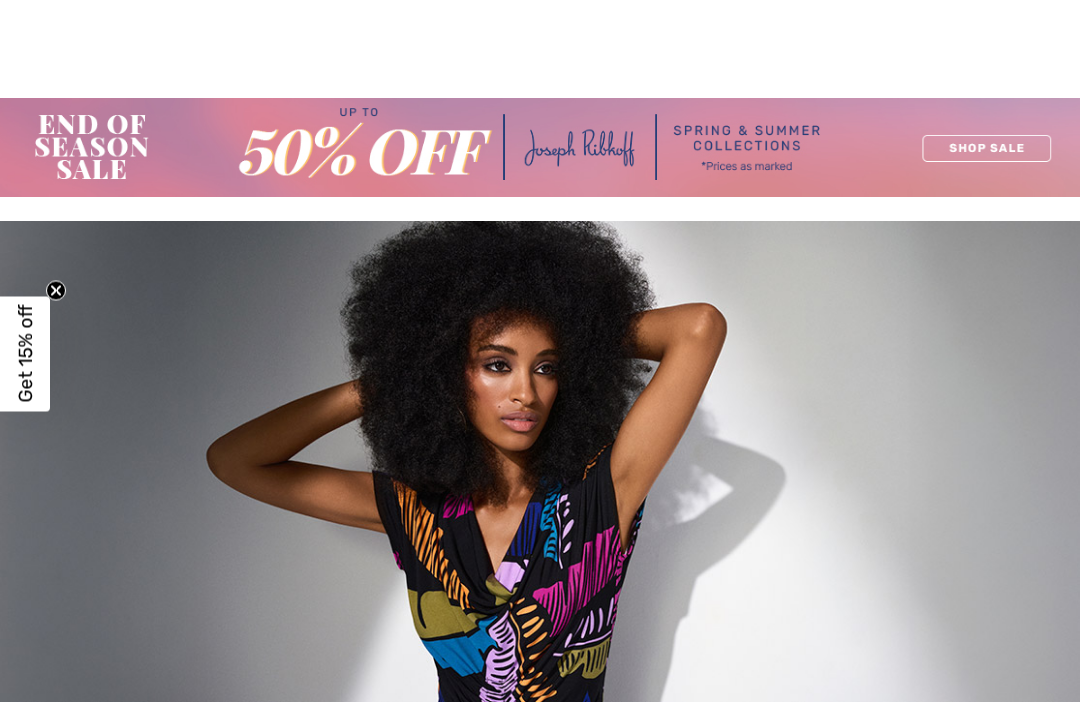 scroll, scrollTop: 964, scrollLeft: 0, axis: vertical 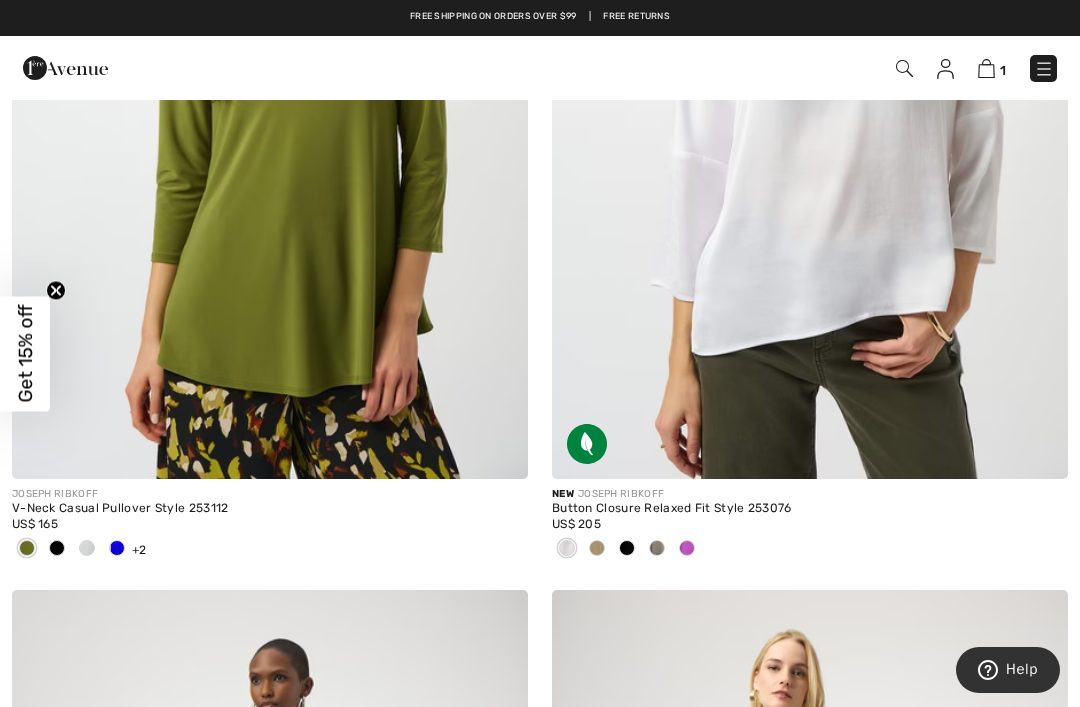 click at bounding box center [810, 92] 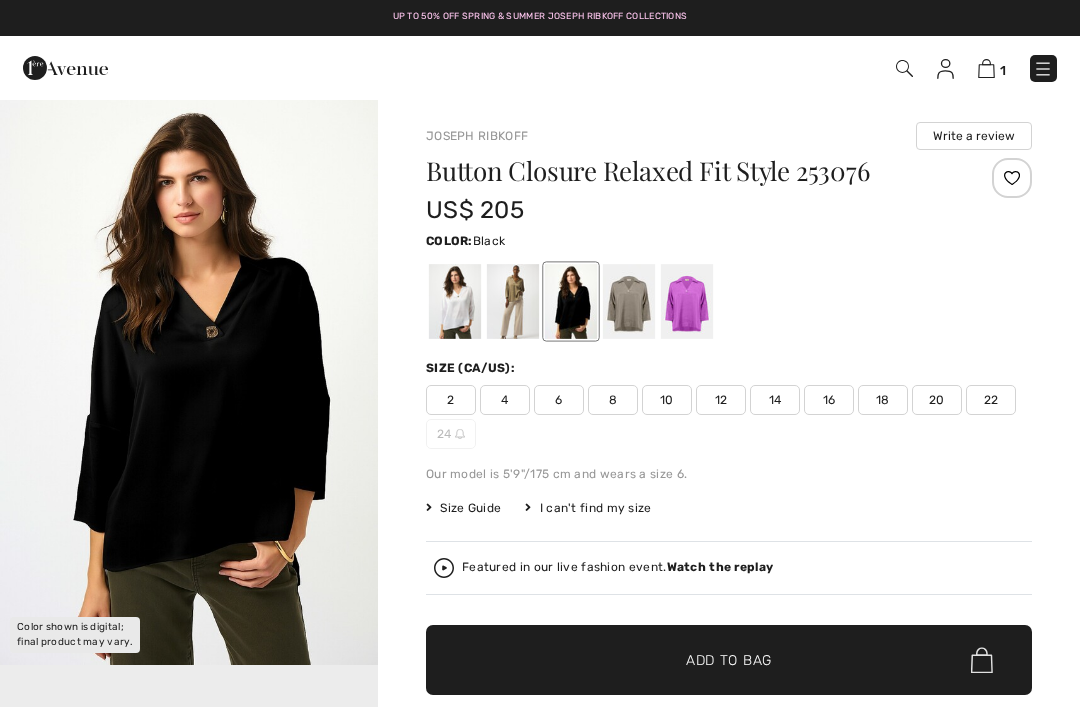 scroll, scrollTop: 0, scrollLeft: 0, axis: both 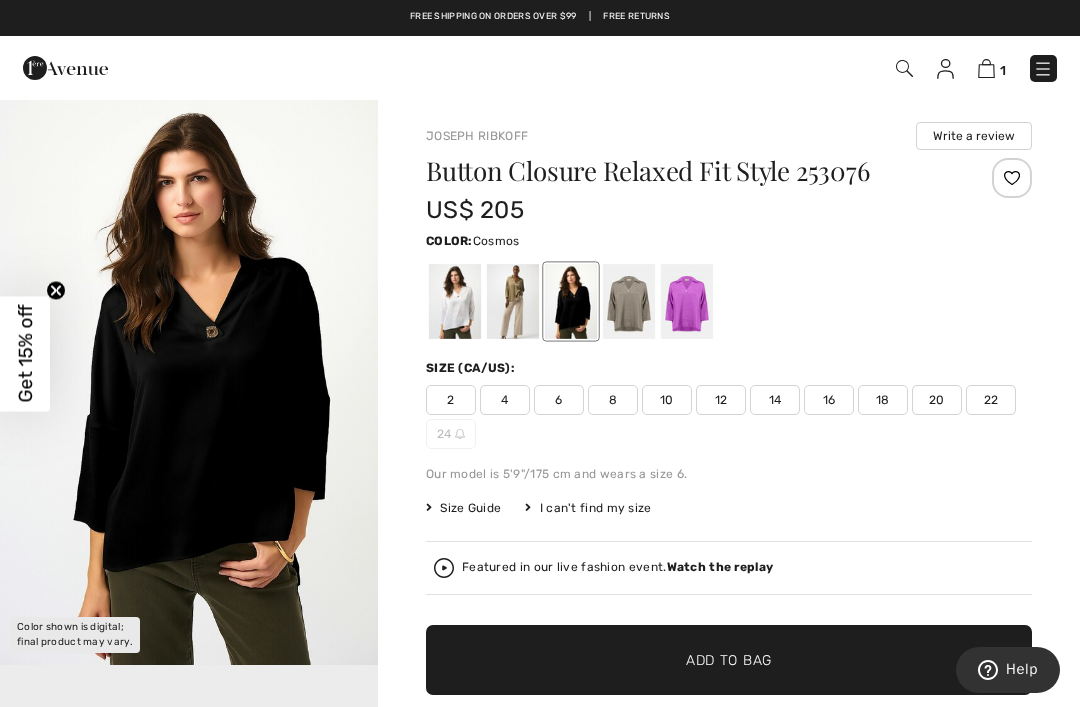 click at bounding box center [687, 301] 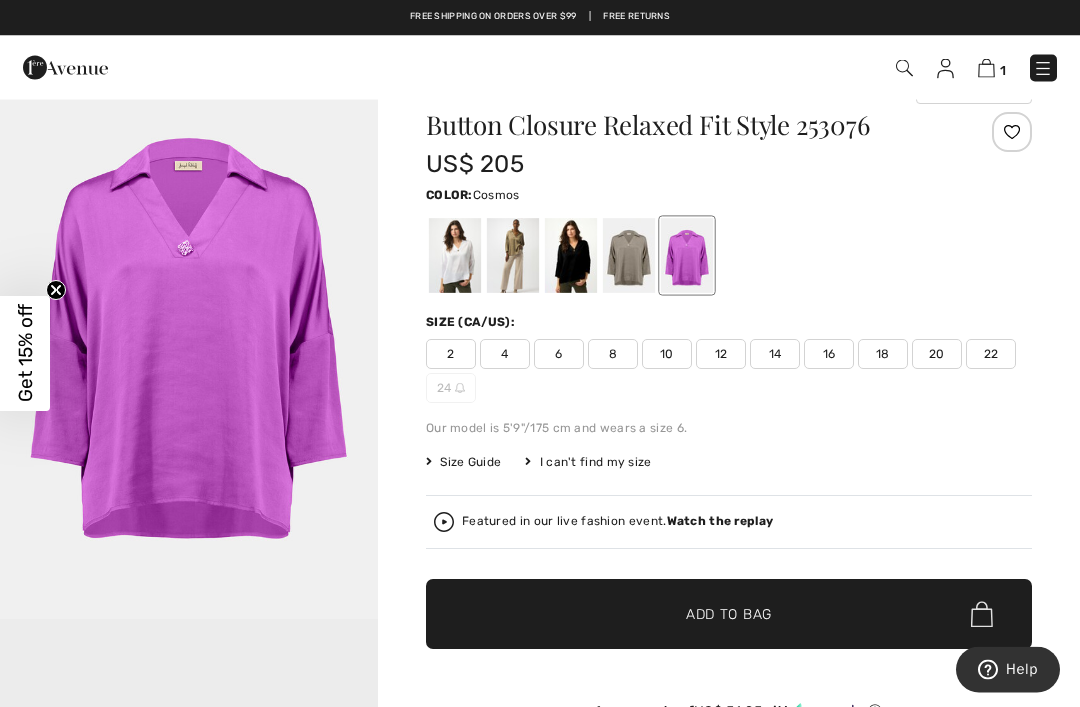 scroll, scrollTop: 0, scrollLeft: 0, axis: both 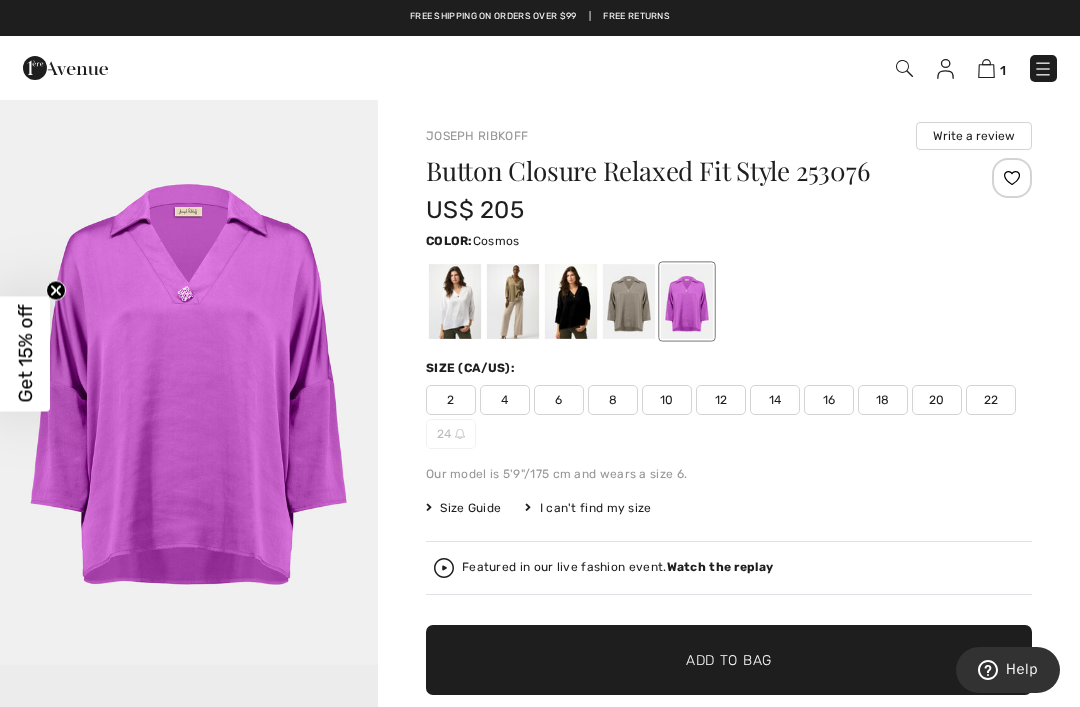 click on "Joseph Ribkoff
Write a review
Button Closure Relaxed Fit  Style 253076
US$ 205
Color:  Cosmos
Size (CA/US):
2 4 6 8 10 12 14 16 18 20 22 24
Our model is 5'9"/175 cm and wears a size 6.
Size Guide
I can't find my size
Select Size
US 2
US 4
US 6
US 8
US 10
US 12
US 14
US 16
US 18
US 20
US 22
US 24 - Sold Out
Featured in our live fashion event.  Watch the replay
✔ Added to Bag" at bounding box center (729, 709) 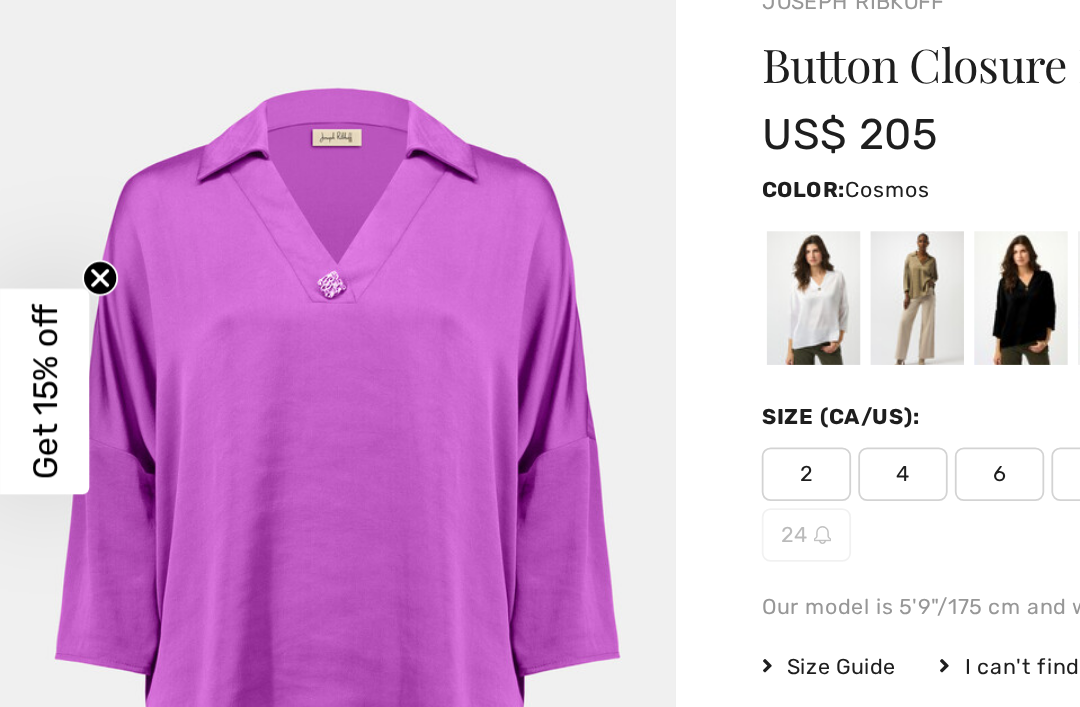 click at bounding box center (513, 301) 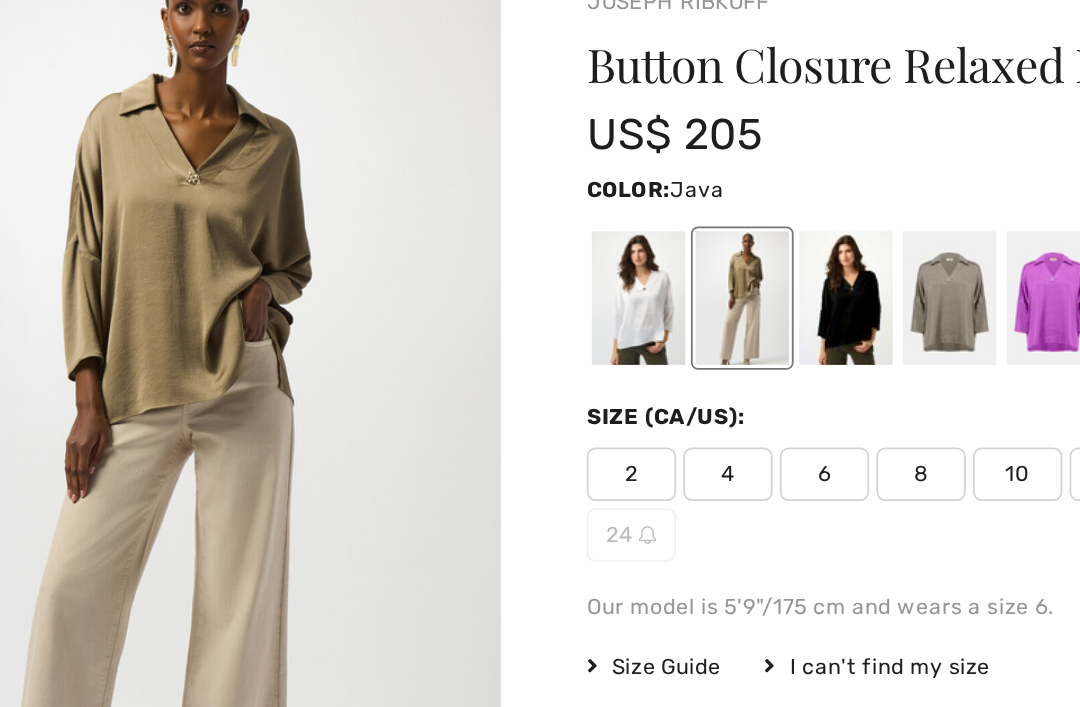 click at bounding box center [629, 301] 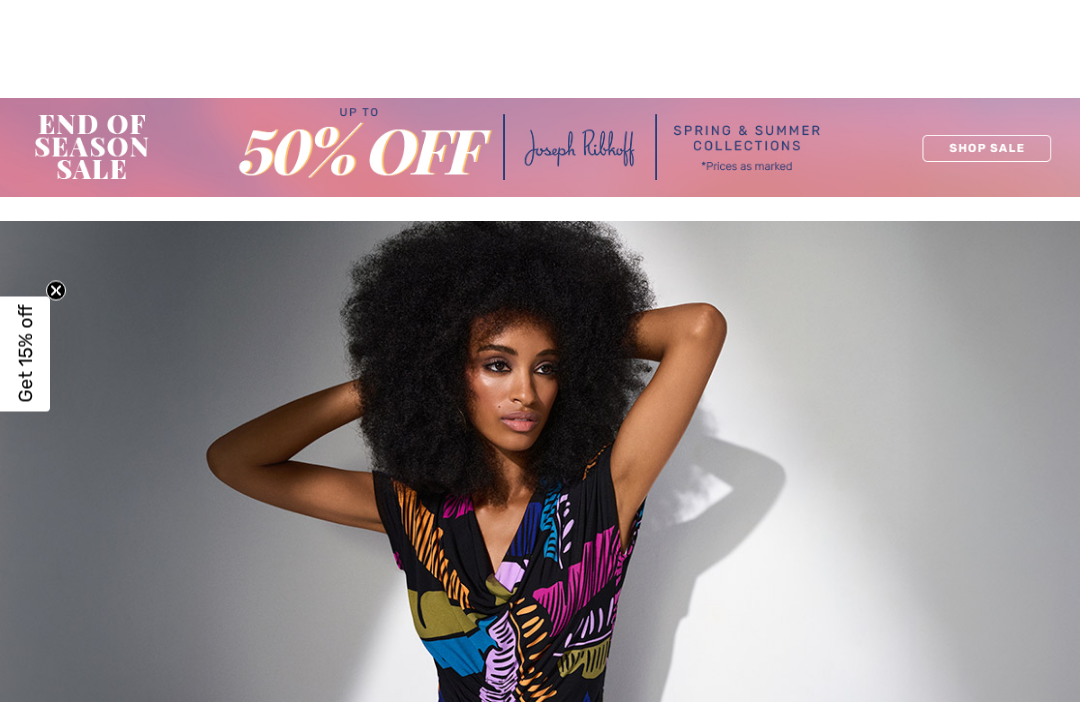 scroll, scrollTop: 15959, scrollLeft: 0, axis: vertical 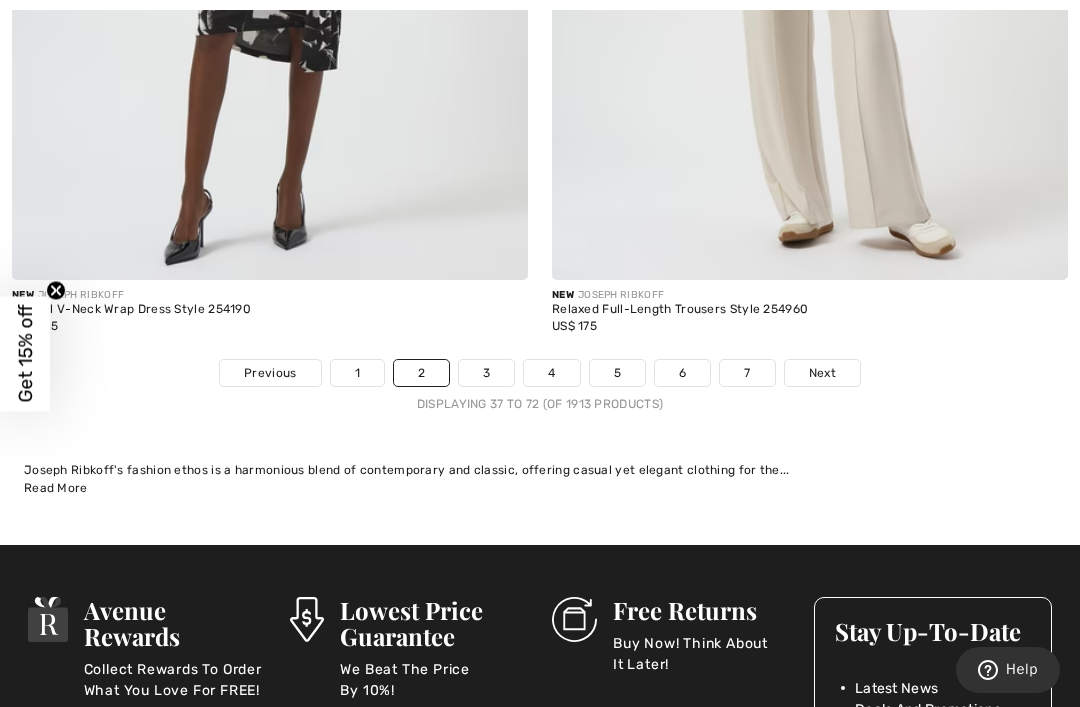 click on "Next" at bounding box center [822, 373] 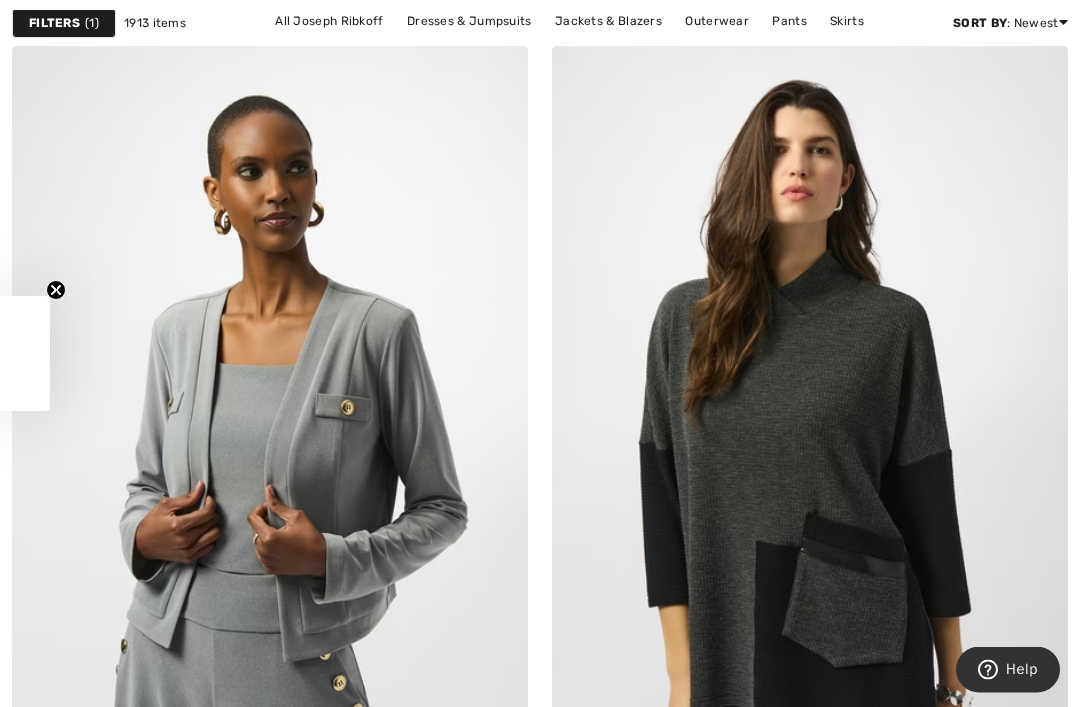 scroll, scrollTop: 0, scrollLeft: 0, axis: both 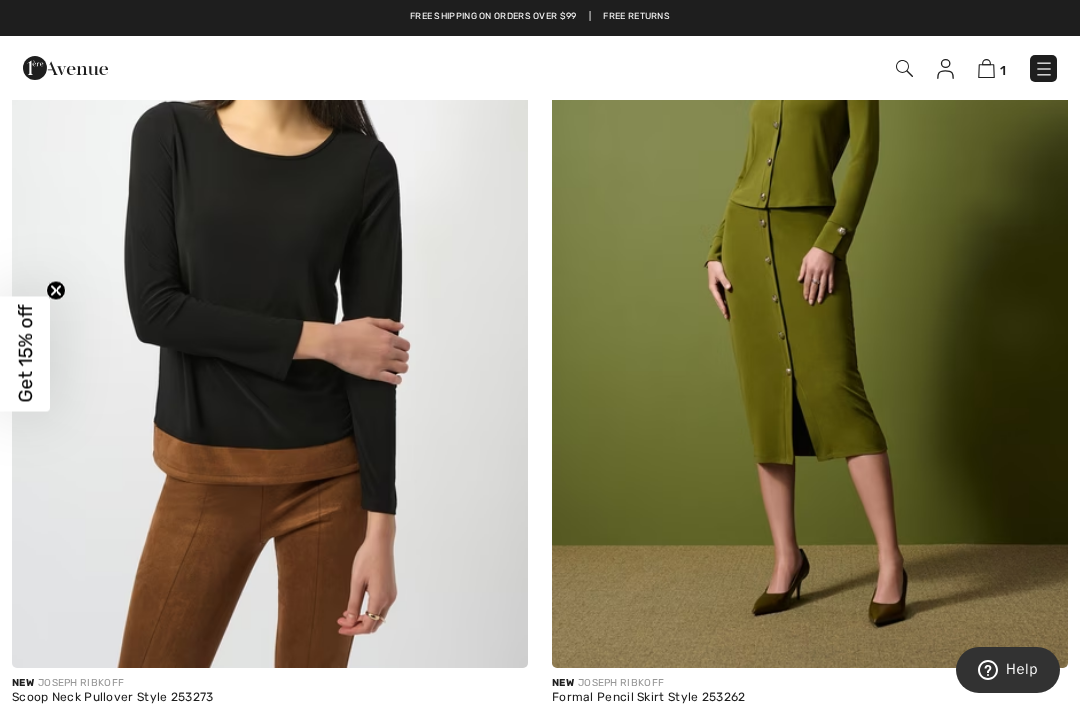 click at bounding box center (270, 281) 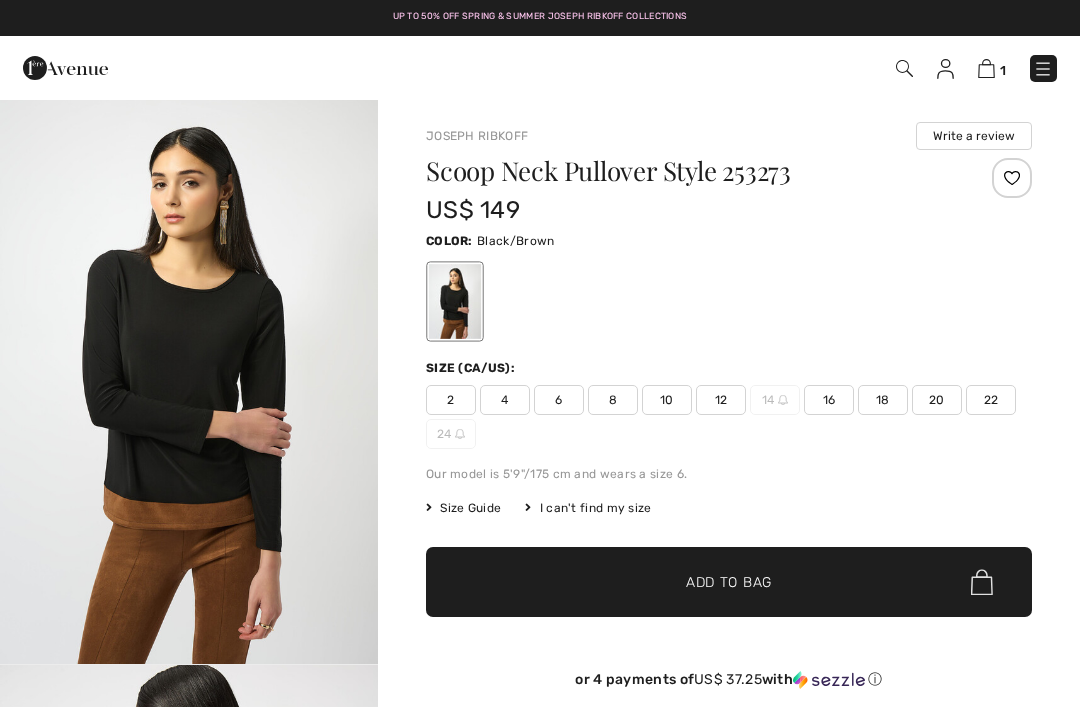 scroll, scrollTop: 366, scrollLeft: 0, axis: vertical 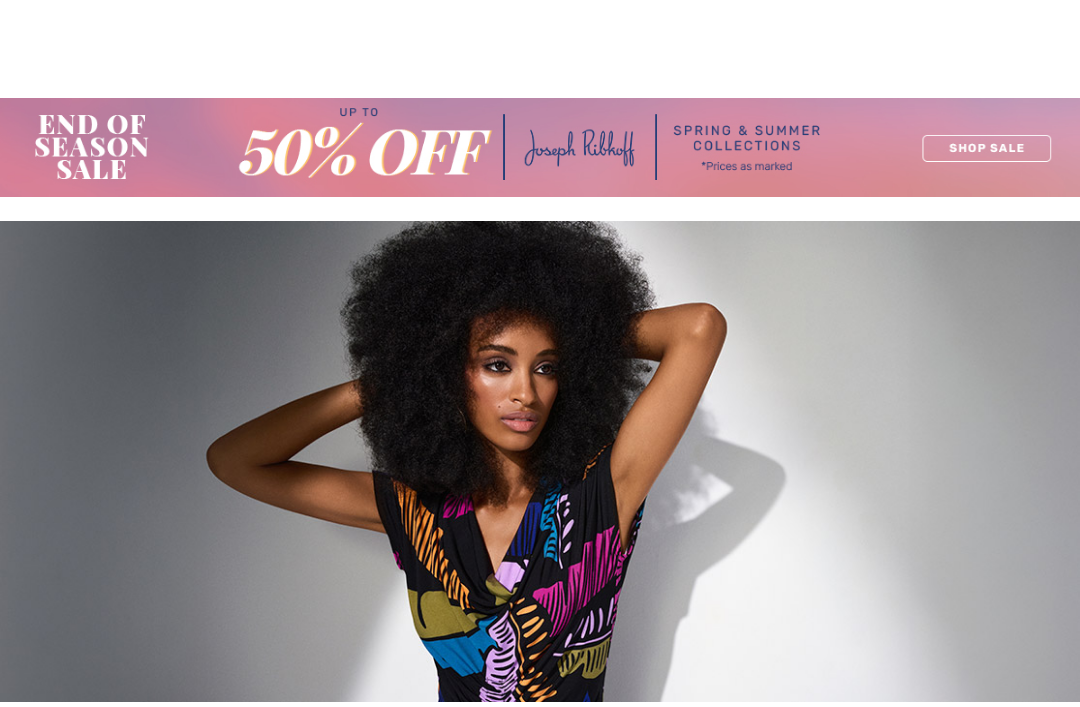 checkbox on "true" 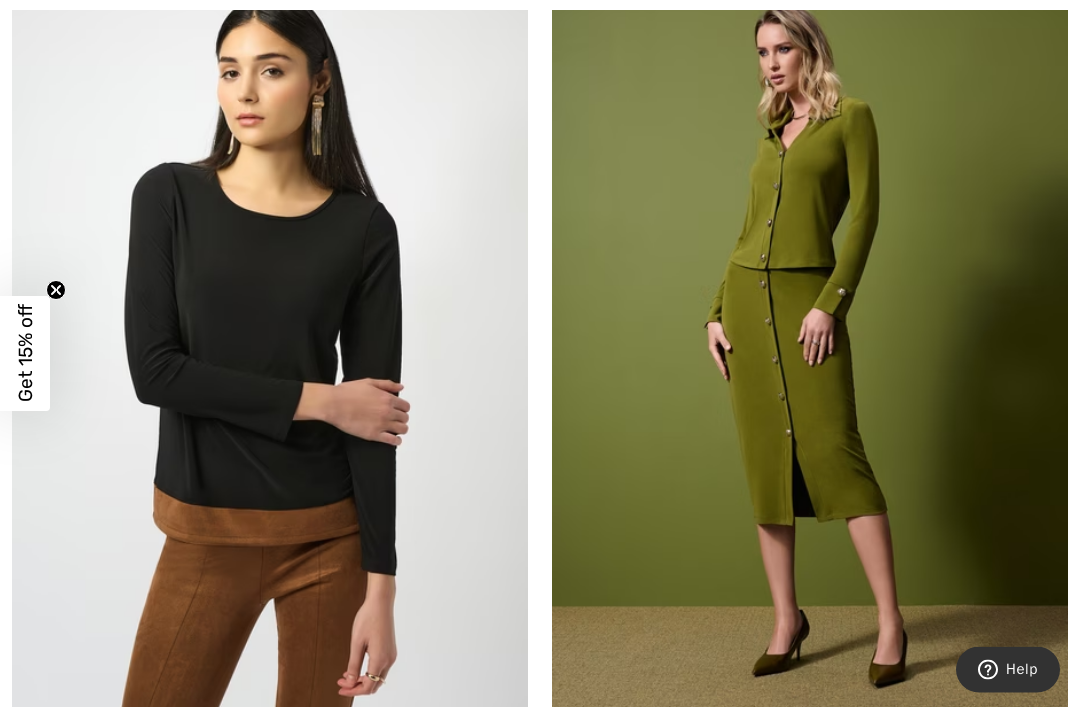 scroll, scrollTop: 0, scrollLeft: 0, axis: both 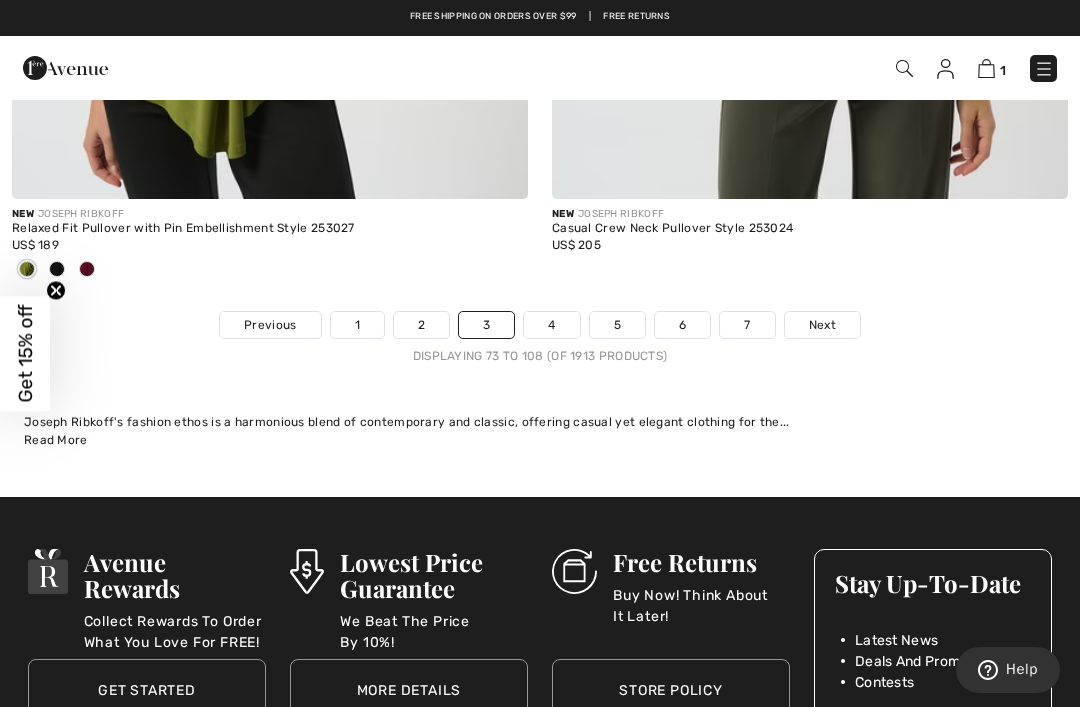 click on "Next" at bounding box center (822, 325) 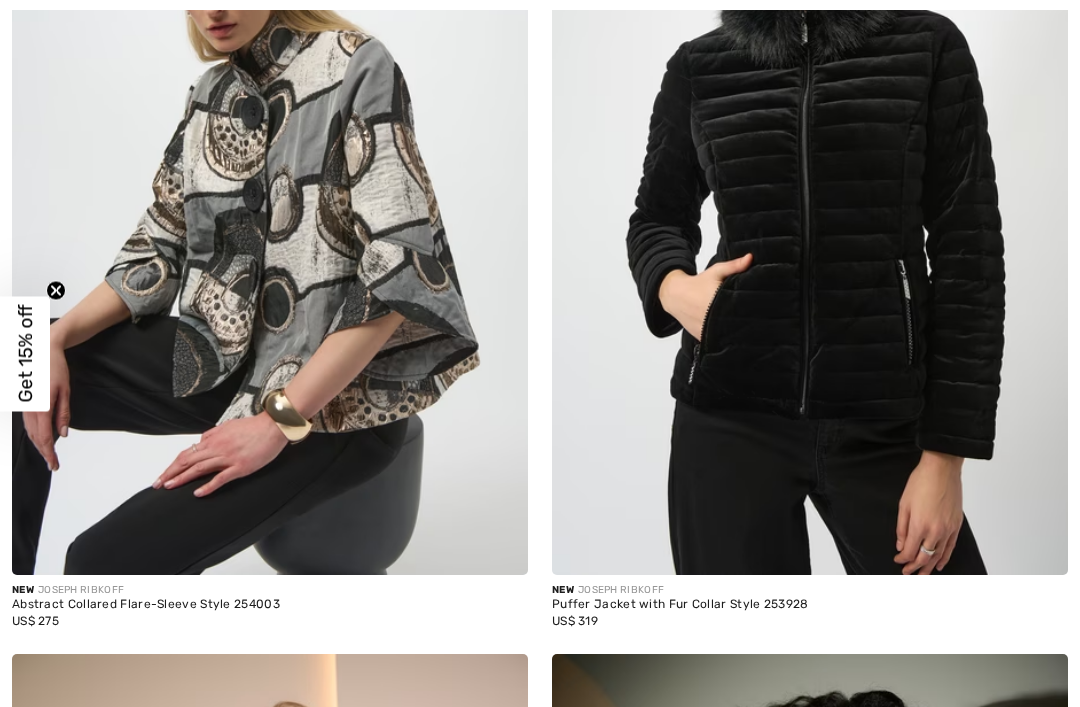 scroll, scrollTop: 1283, scrollLeft: 0, axis: vertical 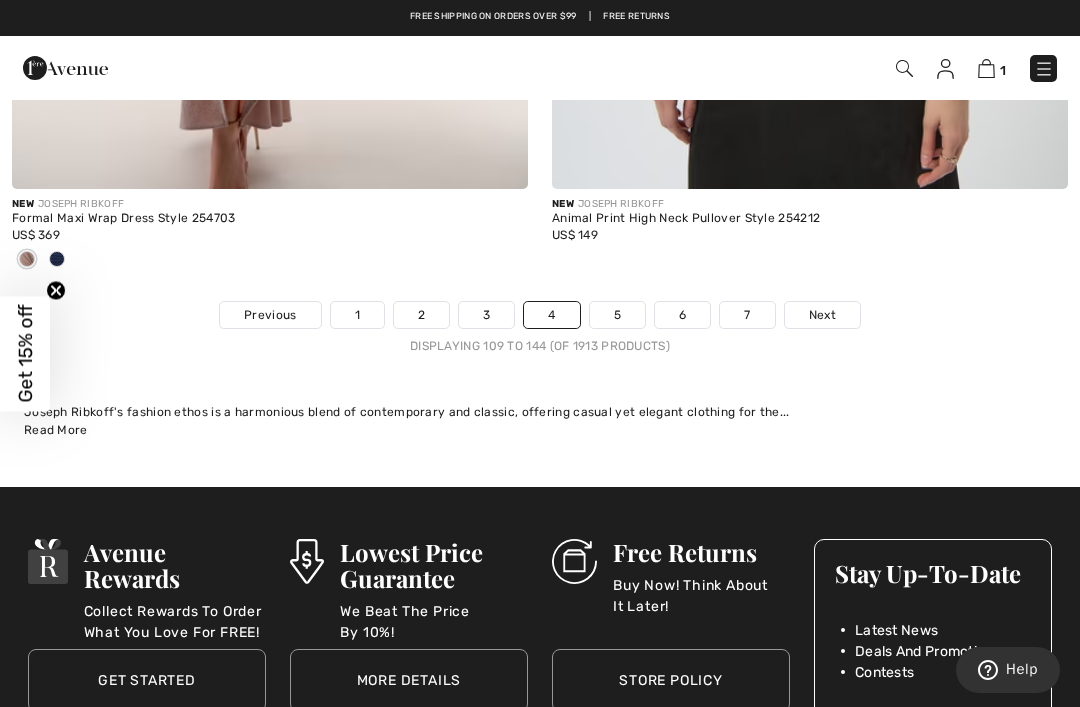 click on "5" at bounding box center (617, 315) 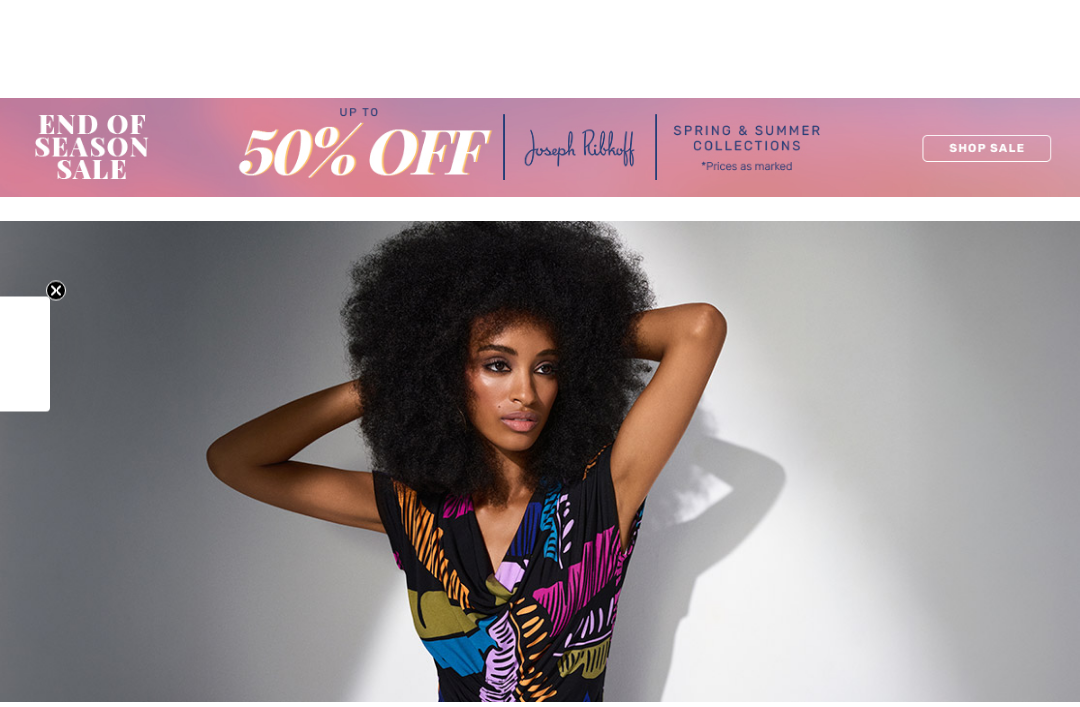 scroll, scrollTop: 674, scrollLeft: 0, axis: vertical 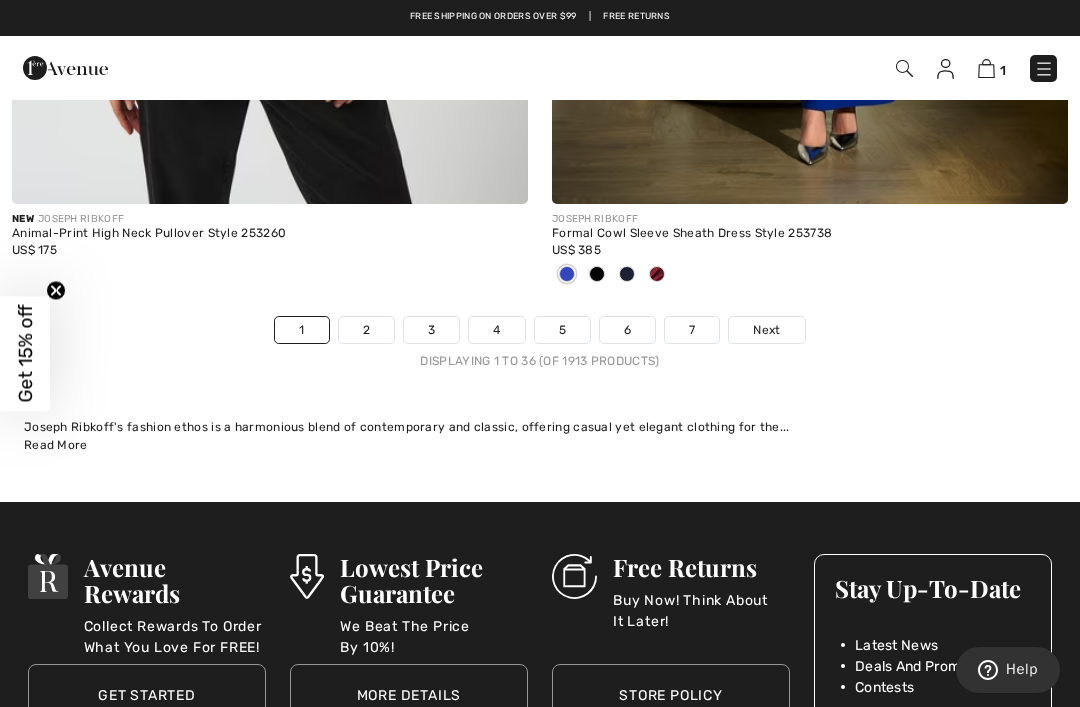click on "5" at bounding box center (562, 330) 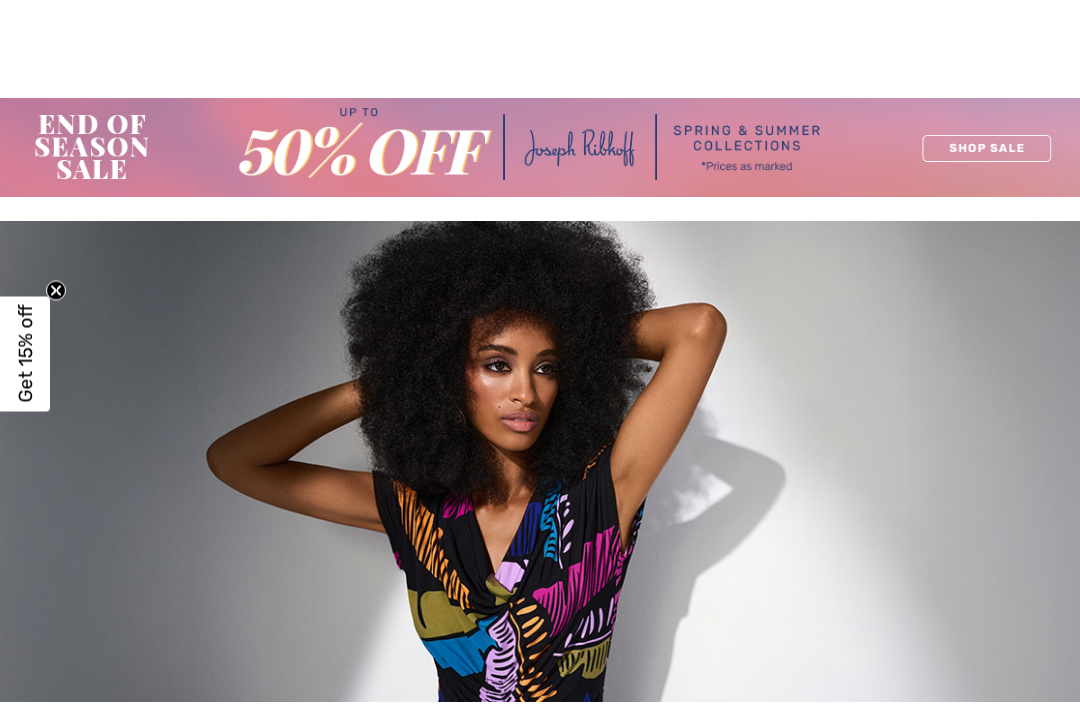 scroll, scrollTop: 1347, scrollLeft: 0, axis: vertical 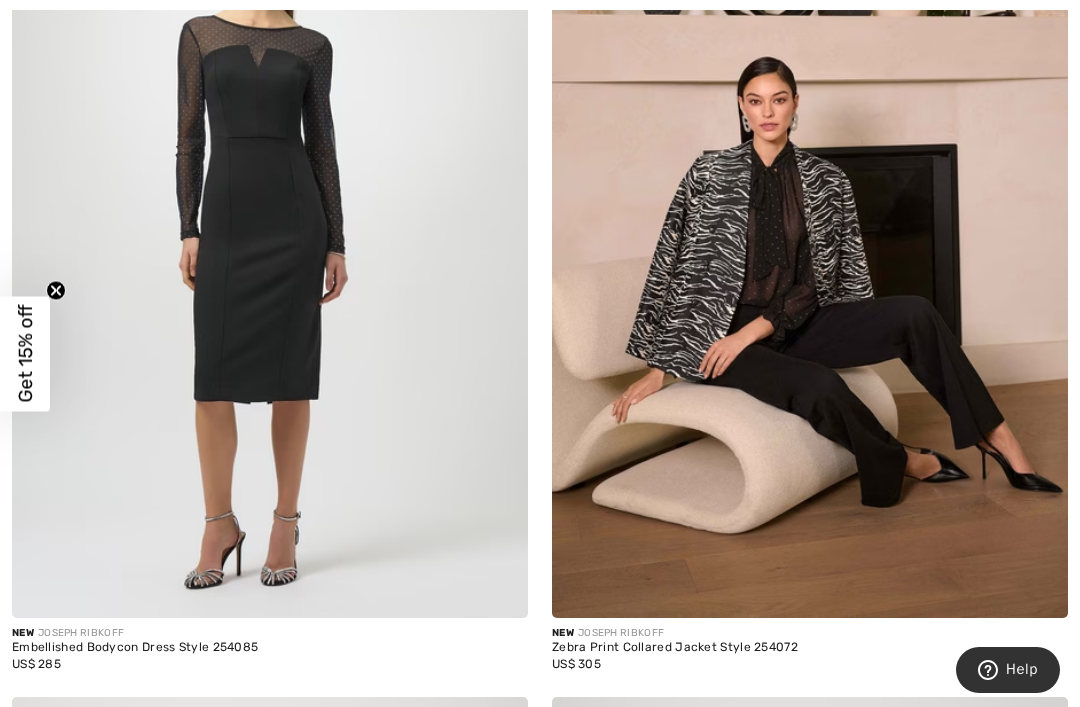 click at bounding box center [810, 231] 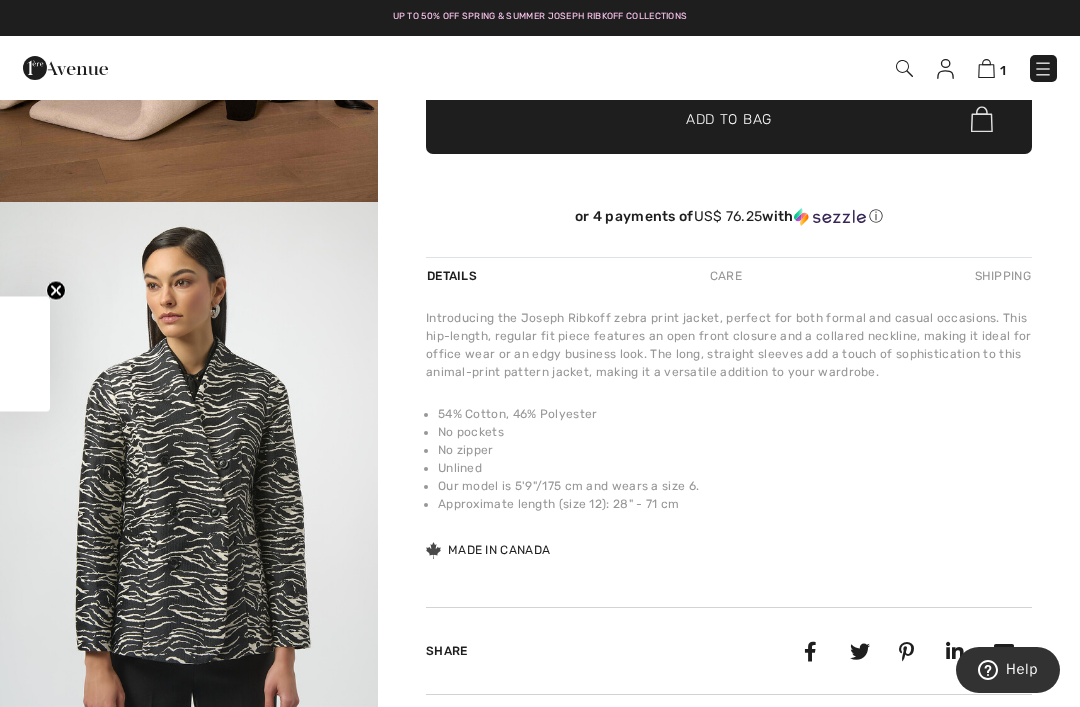 scroll, scrollTop: 0, scrollLeft: 0, axis: both 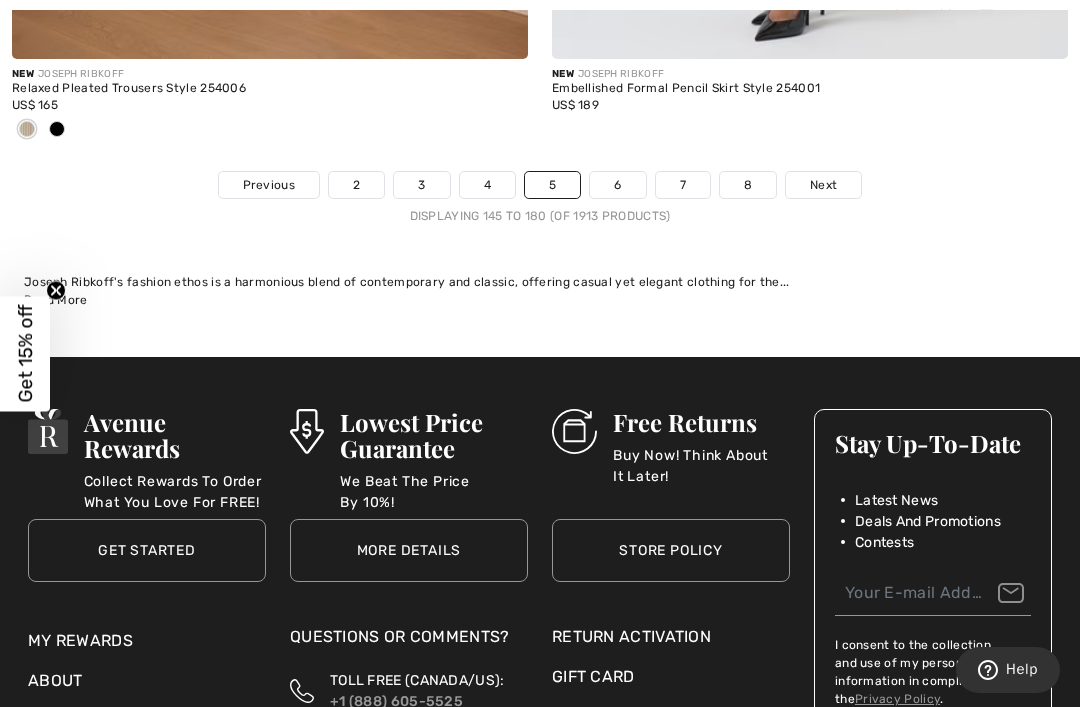 click on "6" at bounding box center [617, 185] 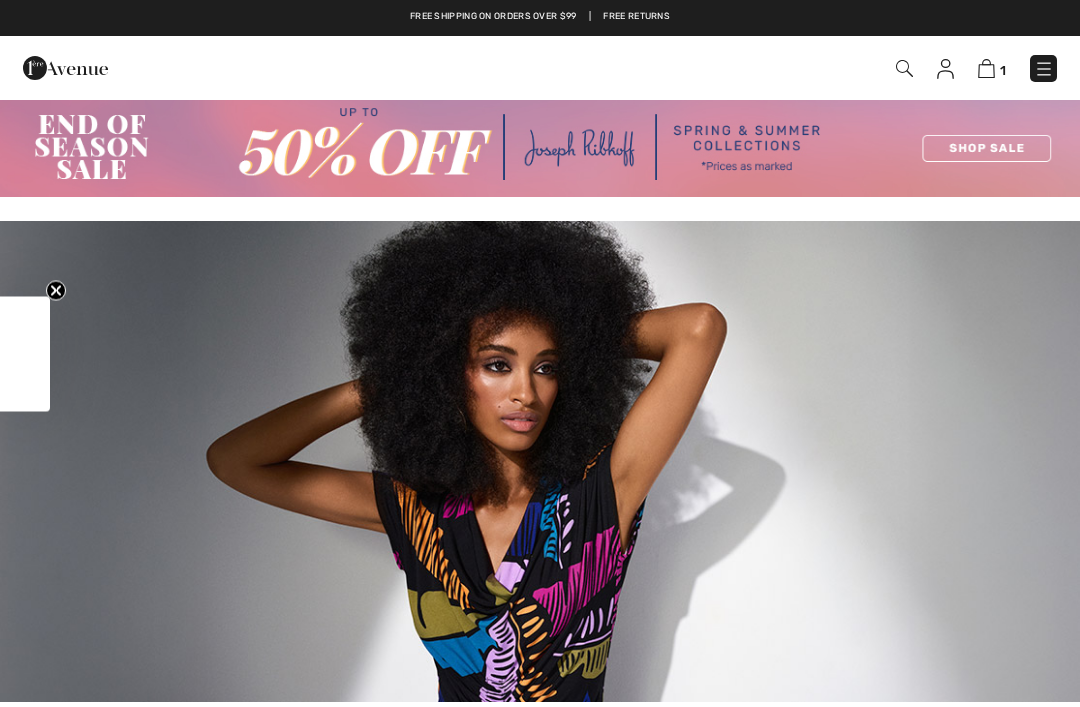 scroll, scrollTop: 0, scrollLeft: 0, axis: both 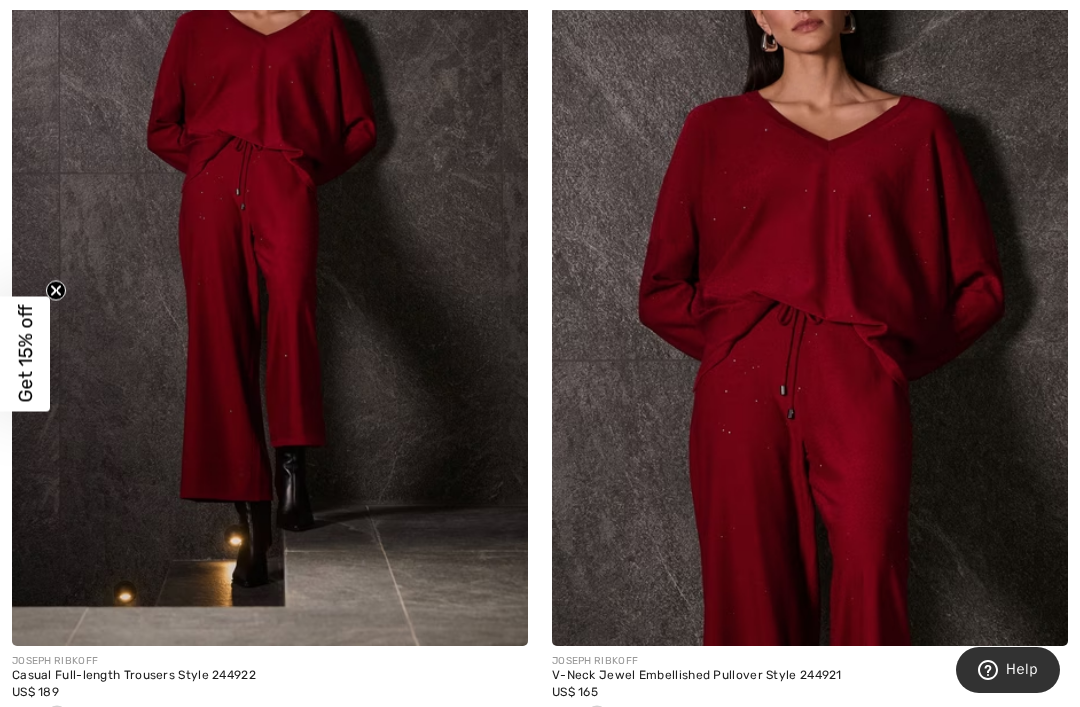 click at bounding box center (810, 259) 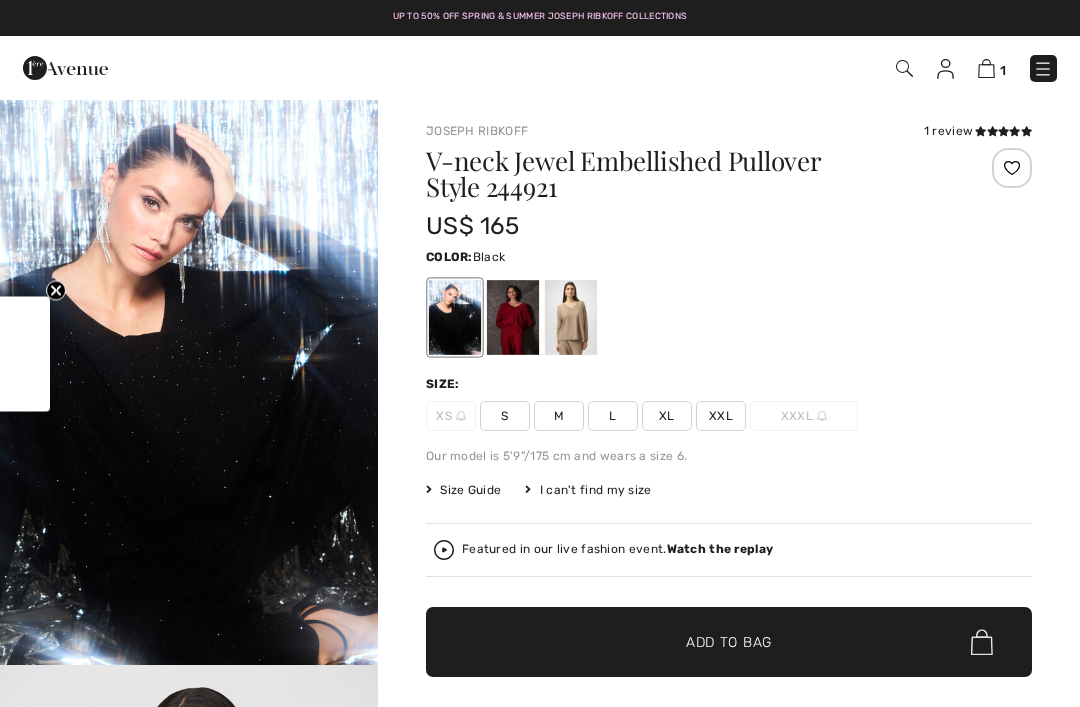 scroll, scrollTop: 0, scrollLeft: 0, axis: both 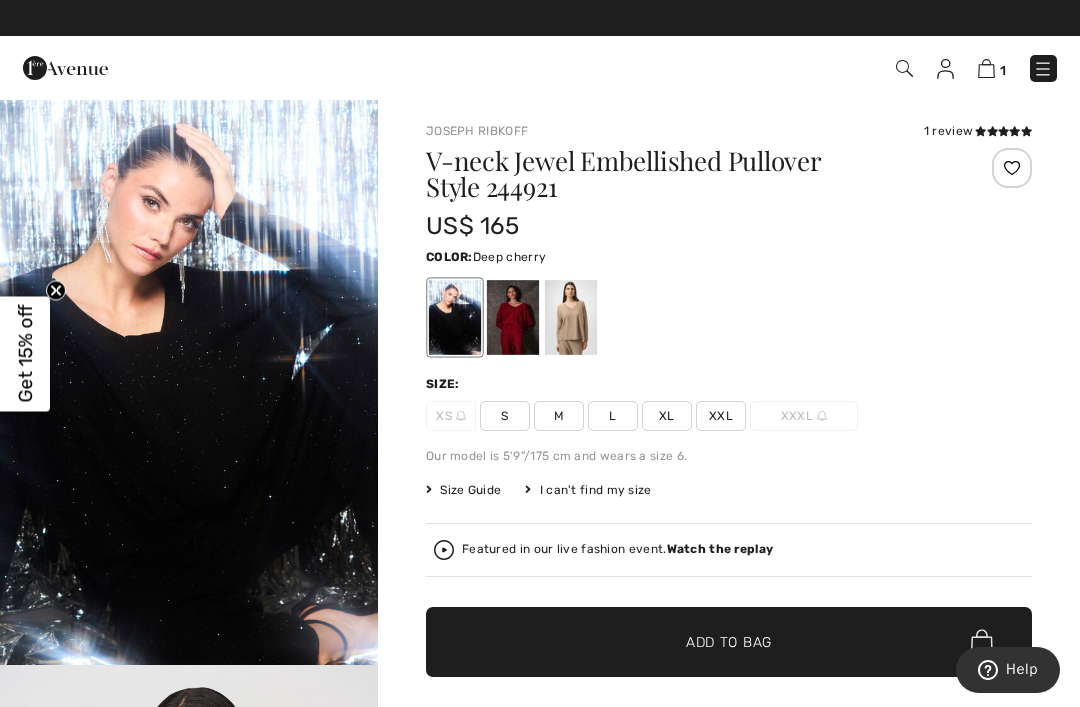 click at bounding box center (513, 317) 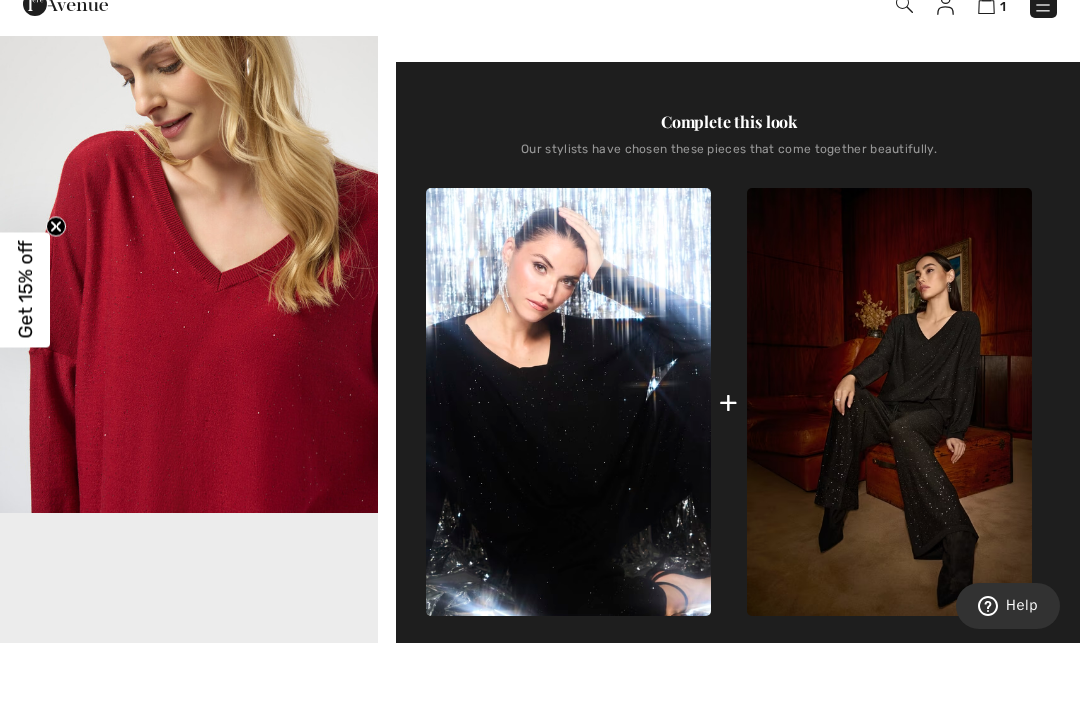 scroll, scrollTop: 718, scrollLeft: 0, axis: vertical 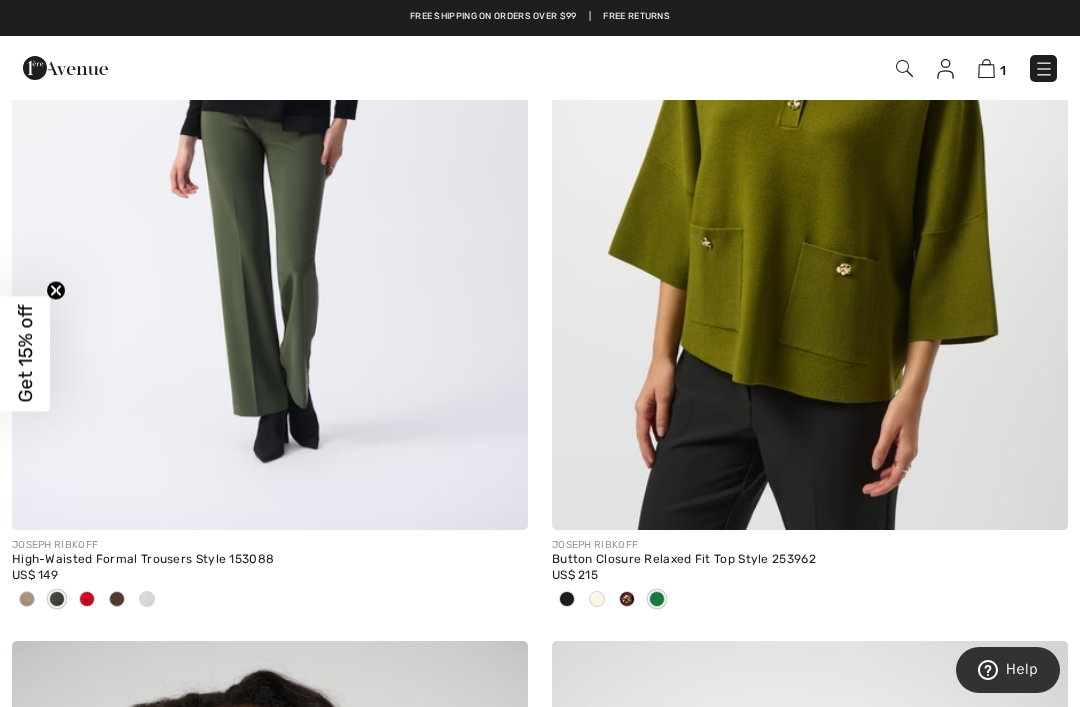click at bounding box center (810, 143) 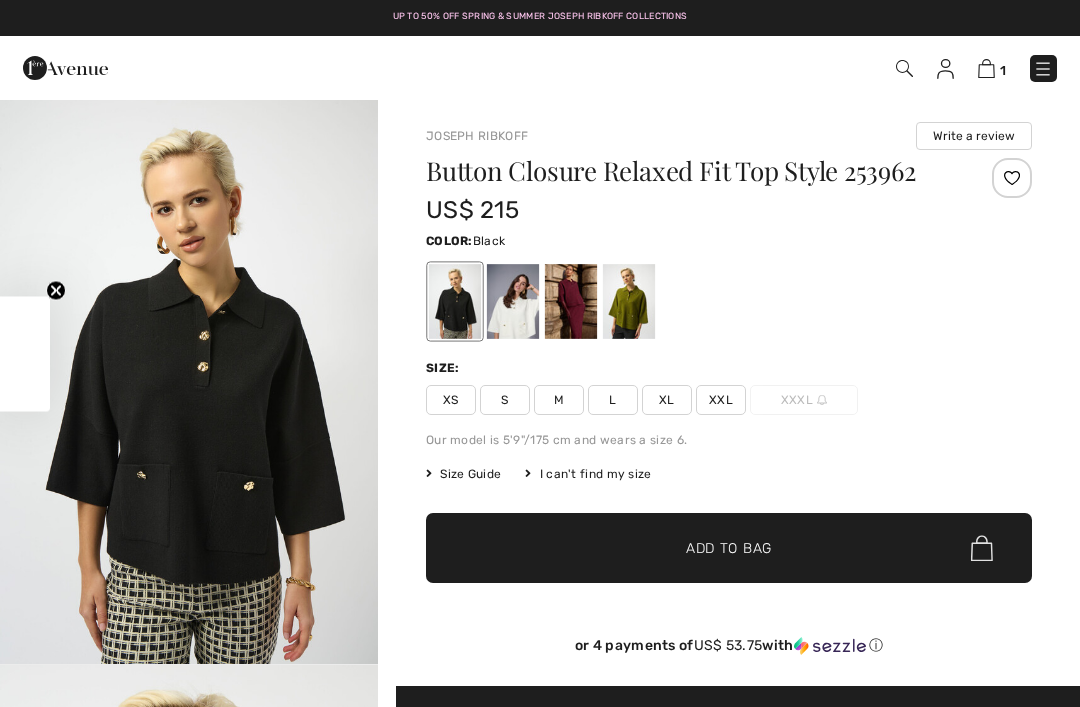 scroll, scrollTop: 0, scrollLeft: 0, axis: both 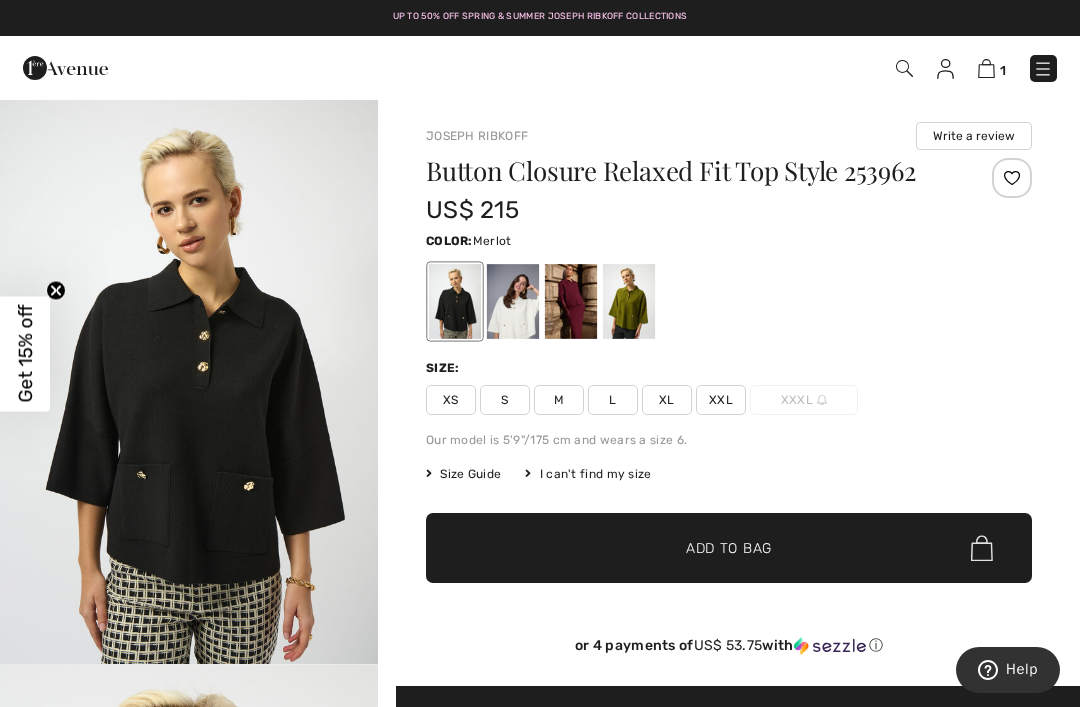 click at bounding box center [571, 301] 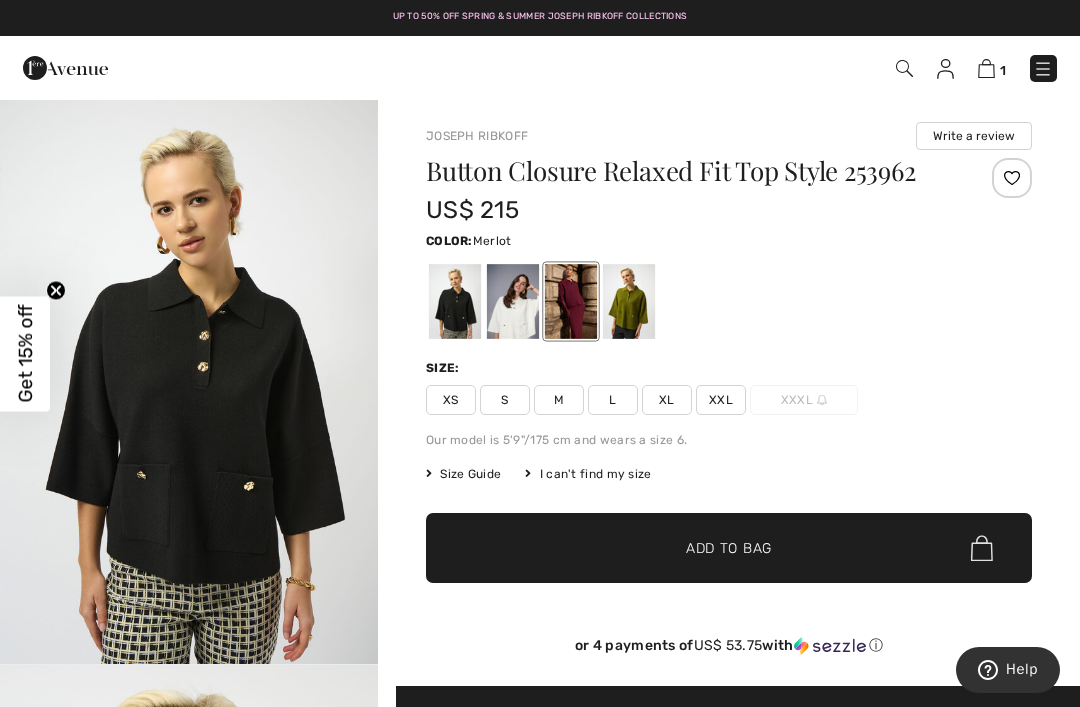click at bounding box center (571, 301) 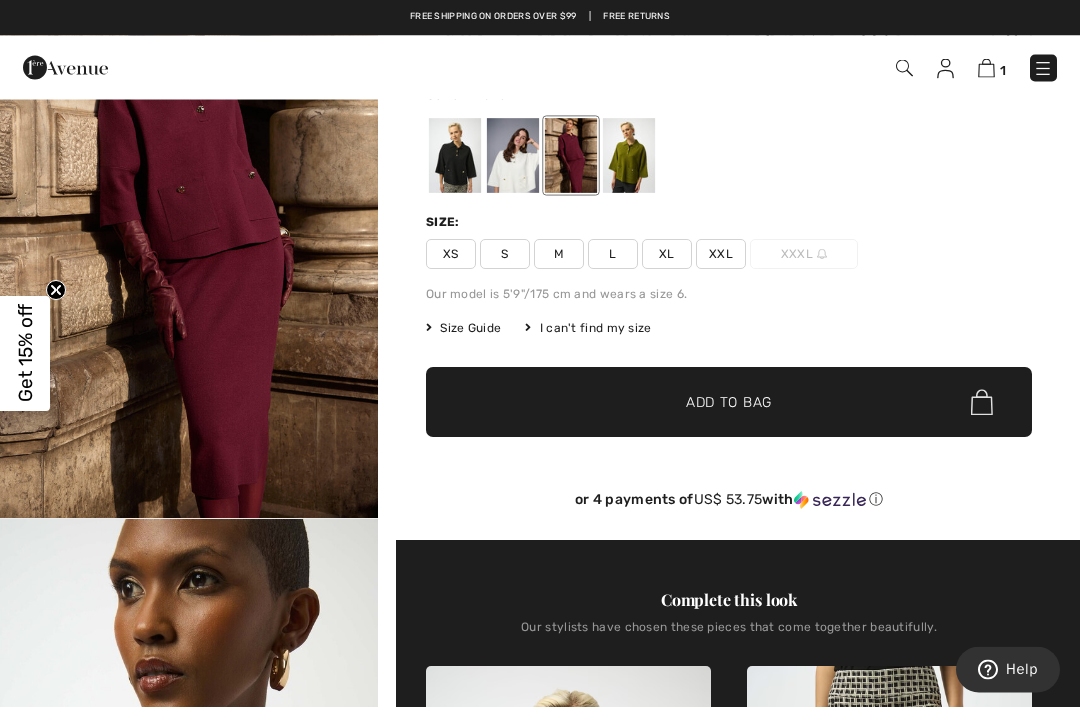 scroll, scrollTop: 0, scrollLeft: 0, axis: both 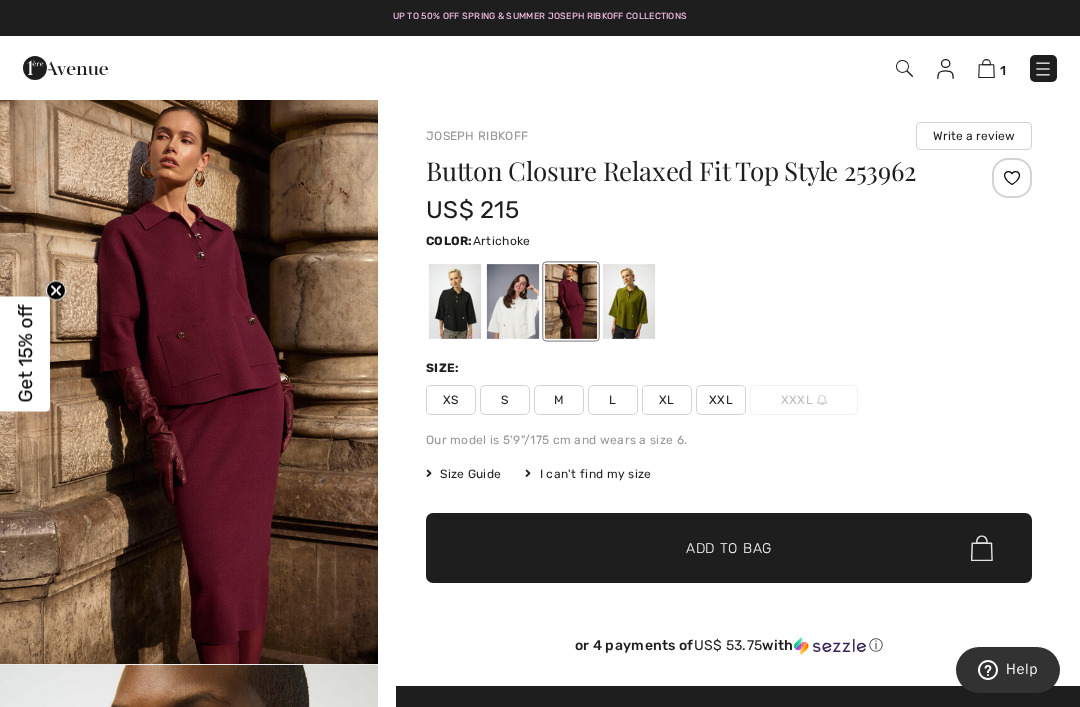 click at bounding box center (629, 301) 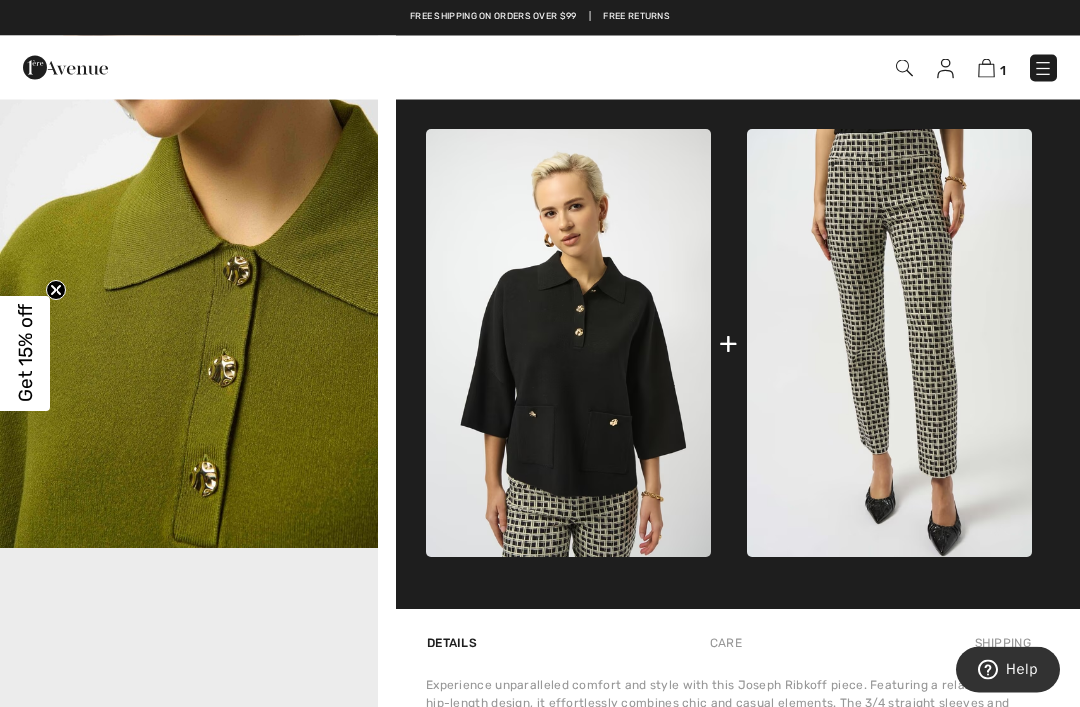 scroll, scrollTop: 683, scrollLeft: 0, axis: vertical 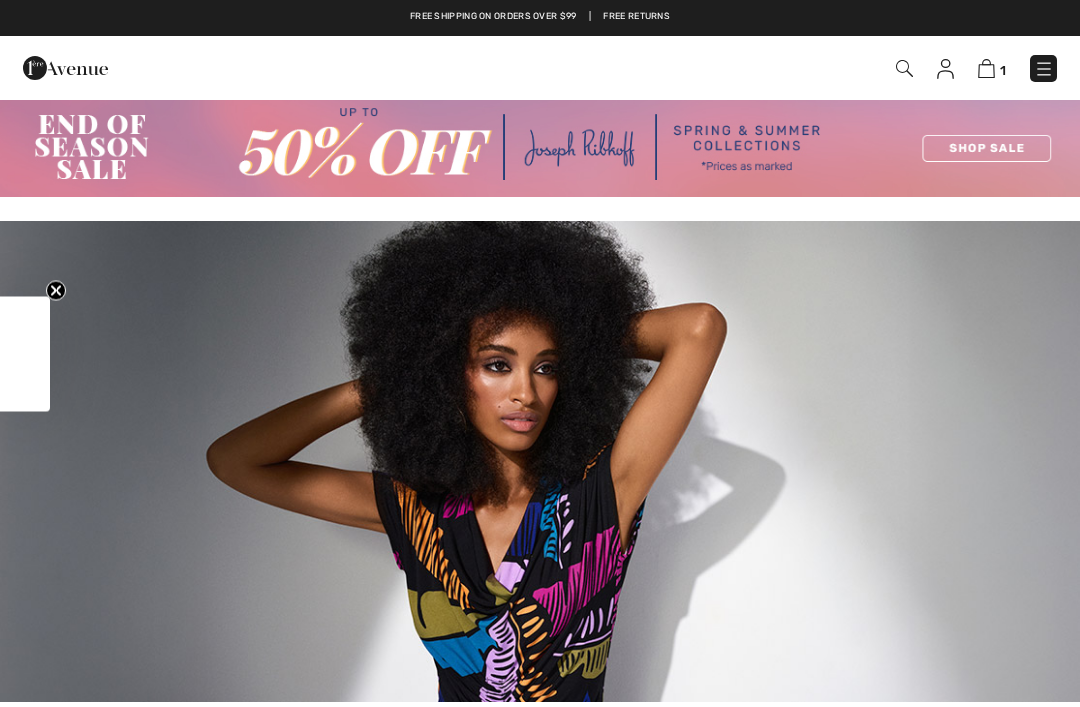 checkbox on "true" 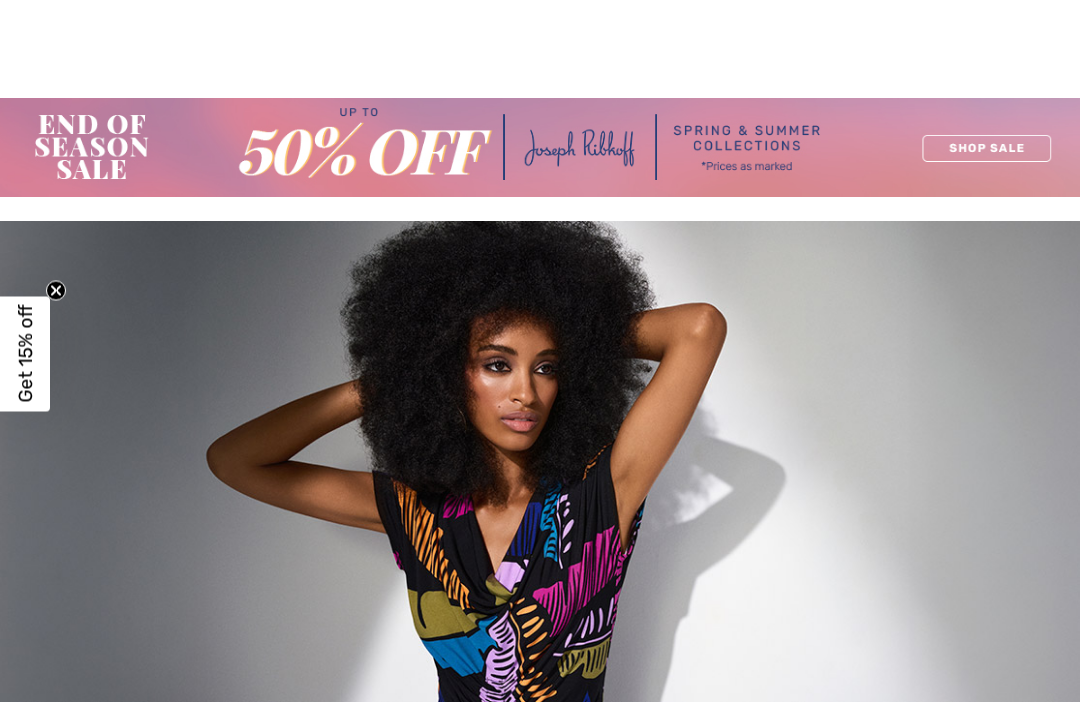 scroll, scrollTop: 16124, scrollLeft: 0, axis: vertical 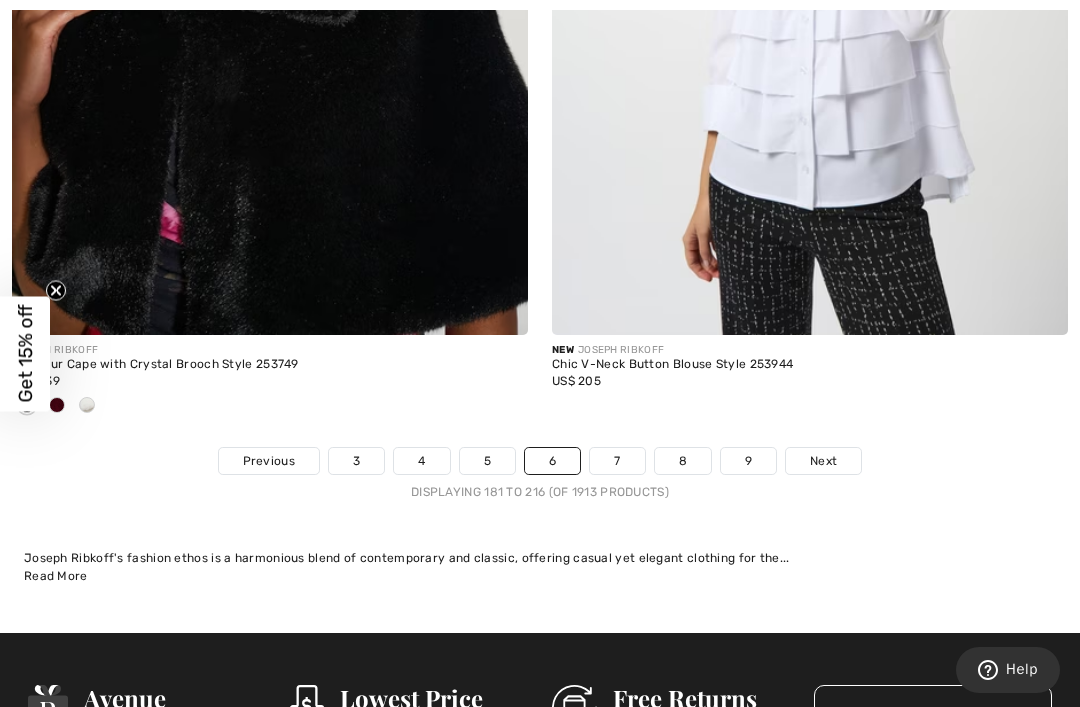 click on "7" at bounding box center [617, 461] 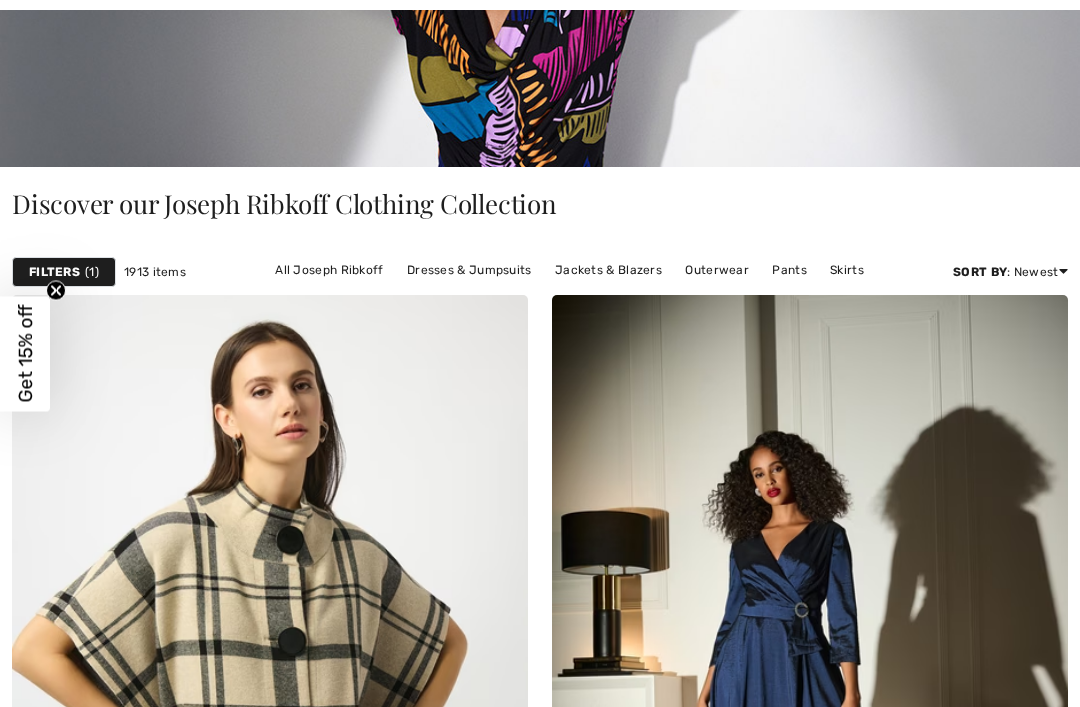 scroll, scrollTop: 567, scrollLeft: 0, axis: vertical 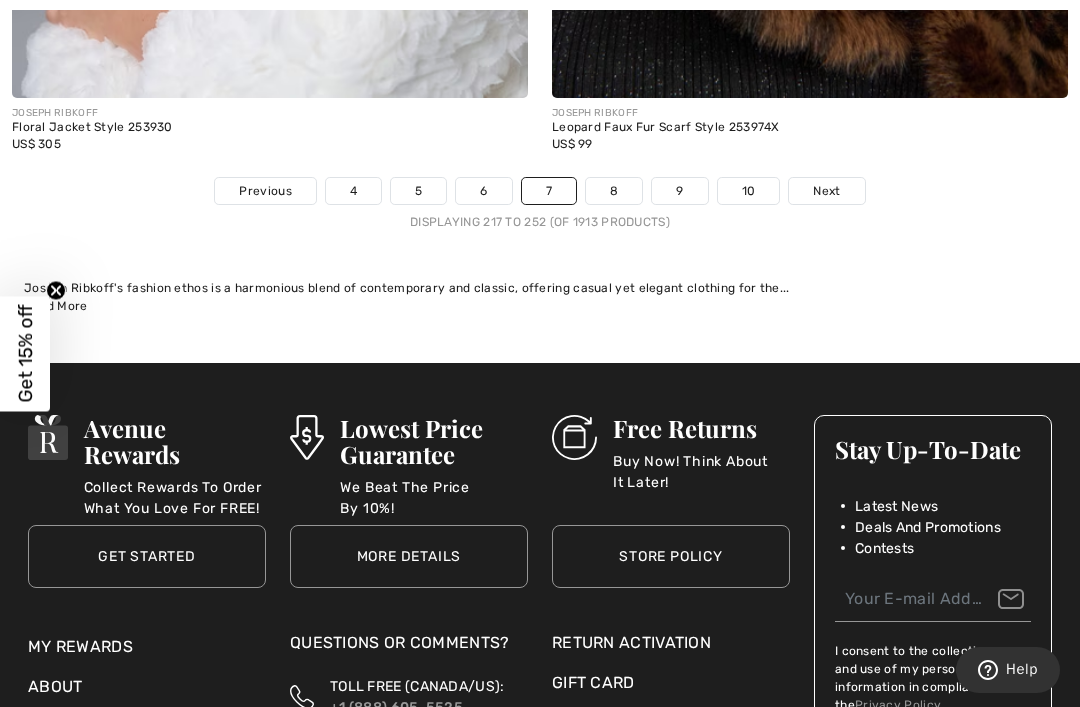 click on "8" at bounding box center [614, 191] 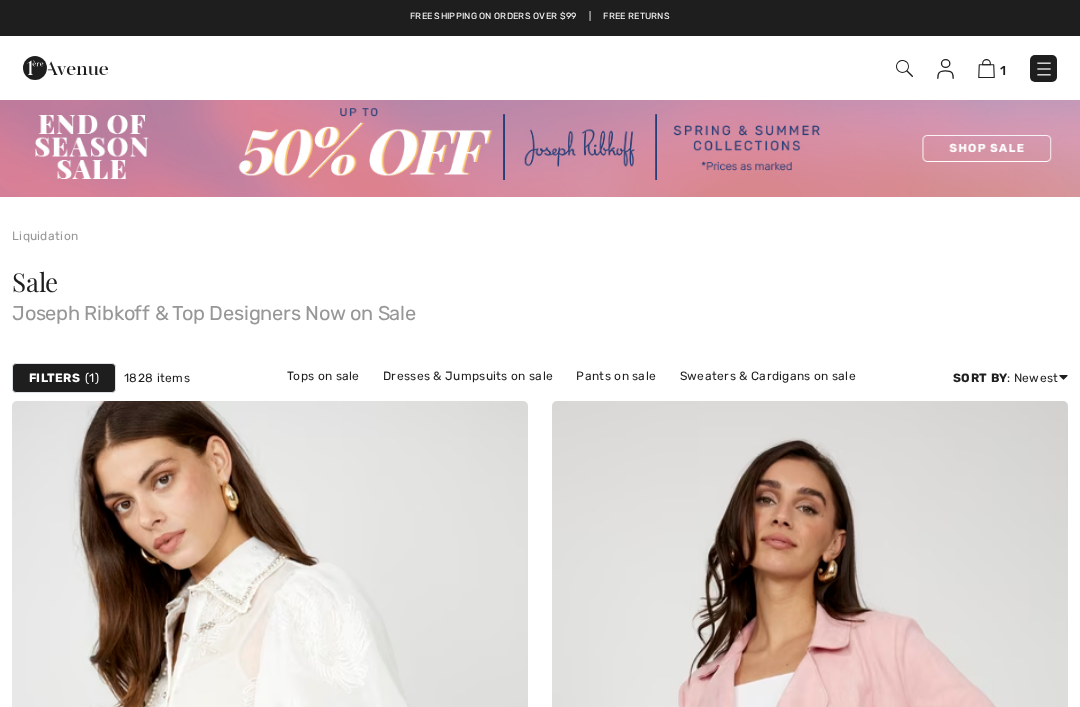 checkbox on "true" 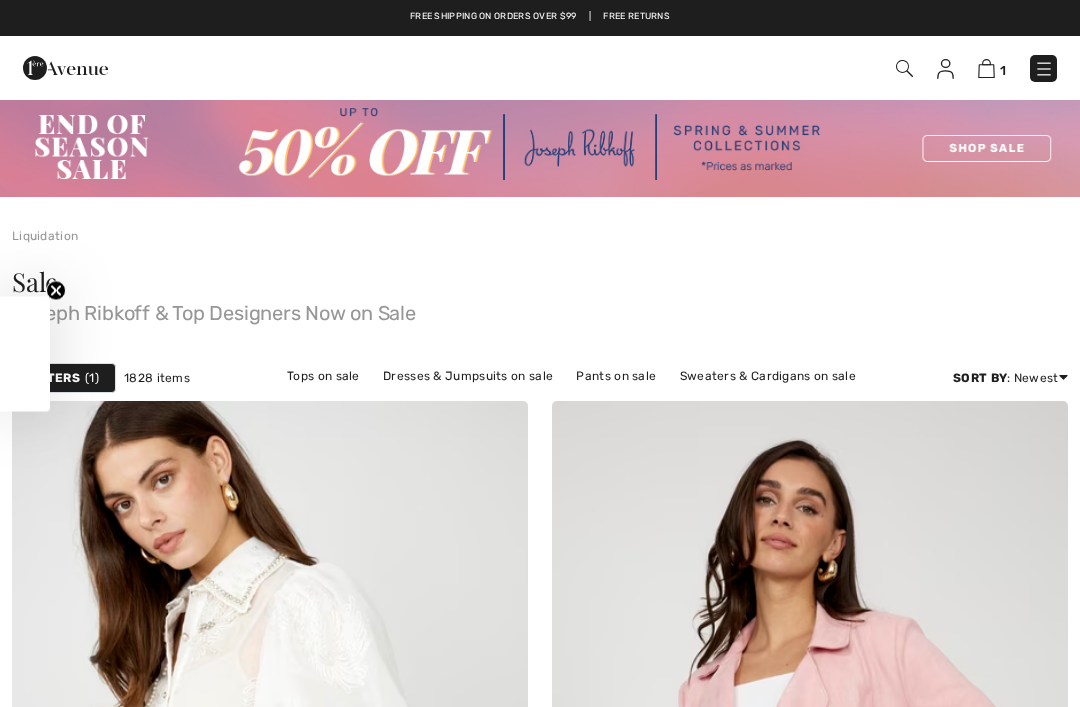 scroll, scrollTop: 16, scrollLeft: 0, axis: vertical 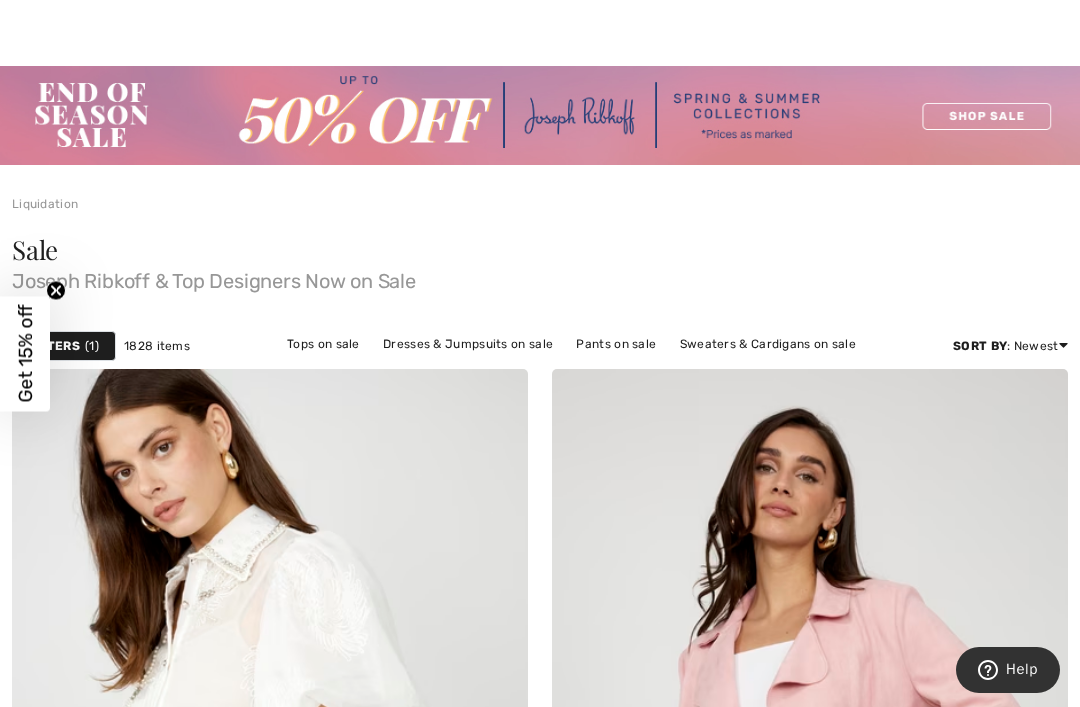 click on "Tops on sale" at bounding box center (323, 344) 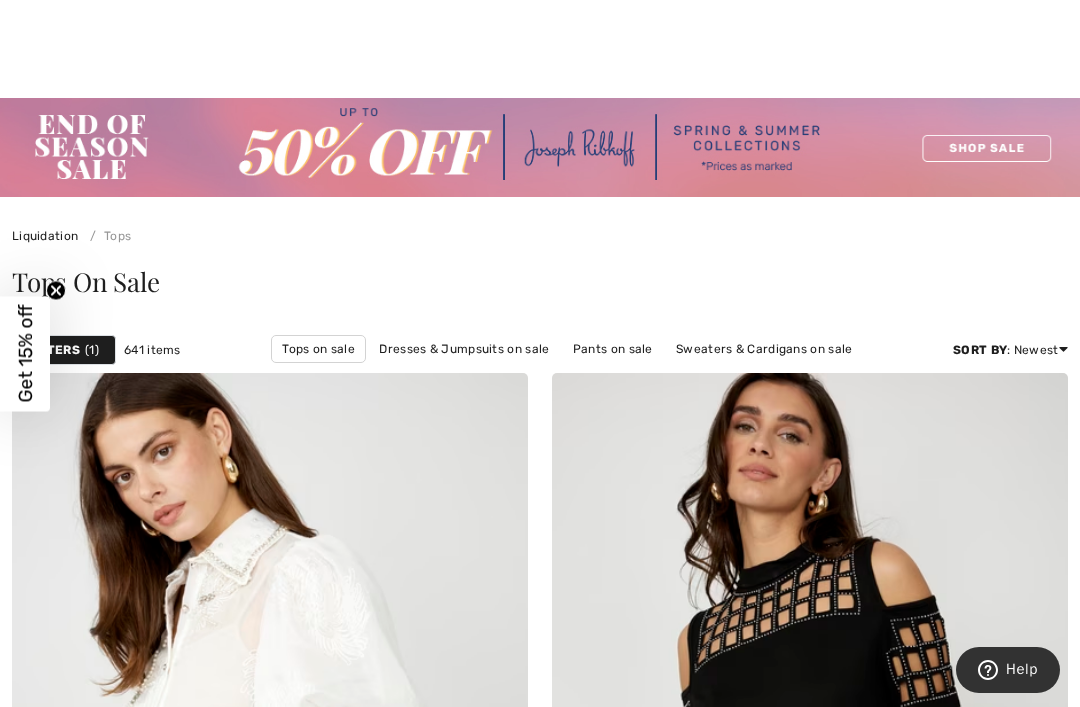 scroll, scrollTop: 273, scrollLeft: 0, axis: vertical 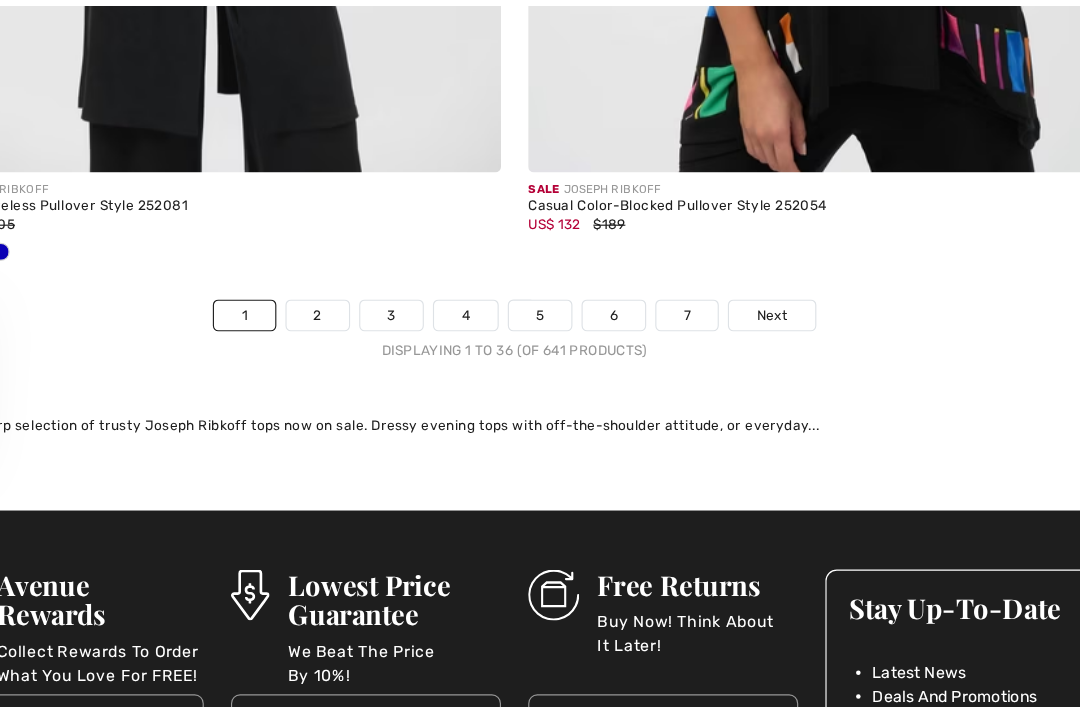 click on "2" at bounding box center (366, 283) 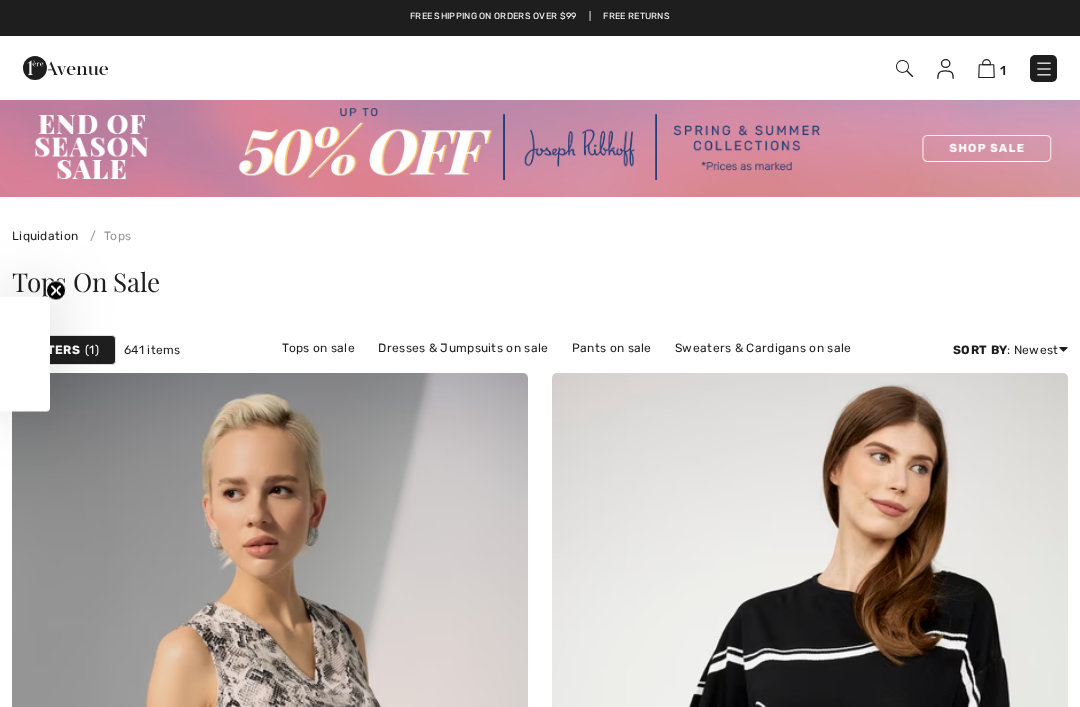 checkbox on "true" 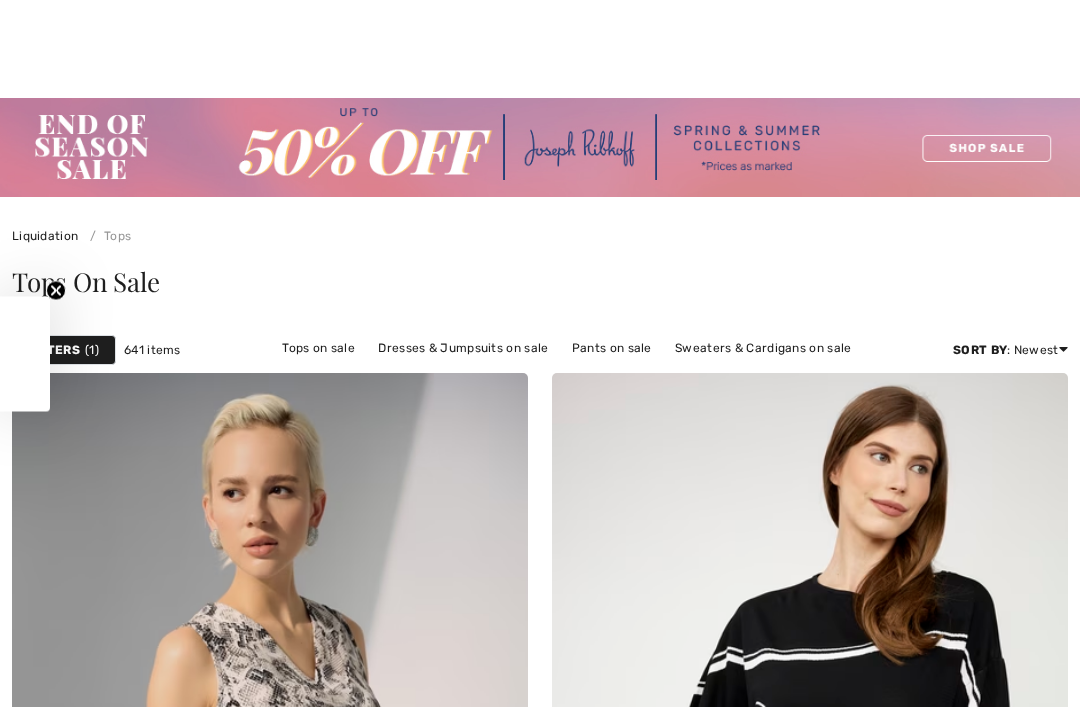 scroll, scrollTop: 387, scrollLeft: 0, axis: vertical 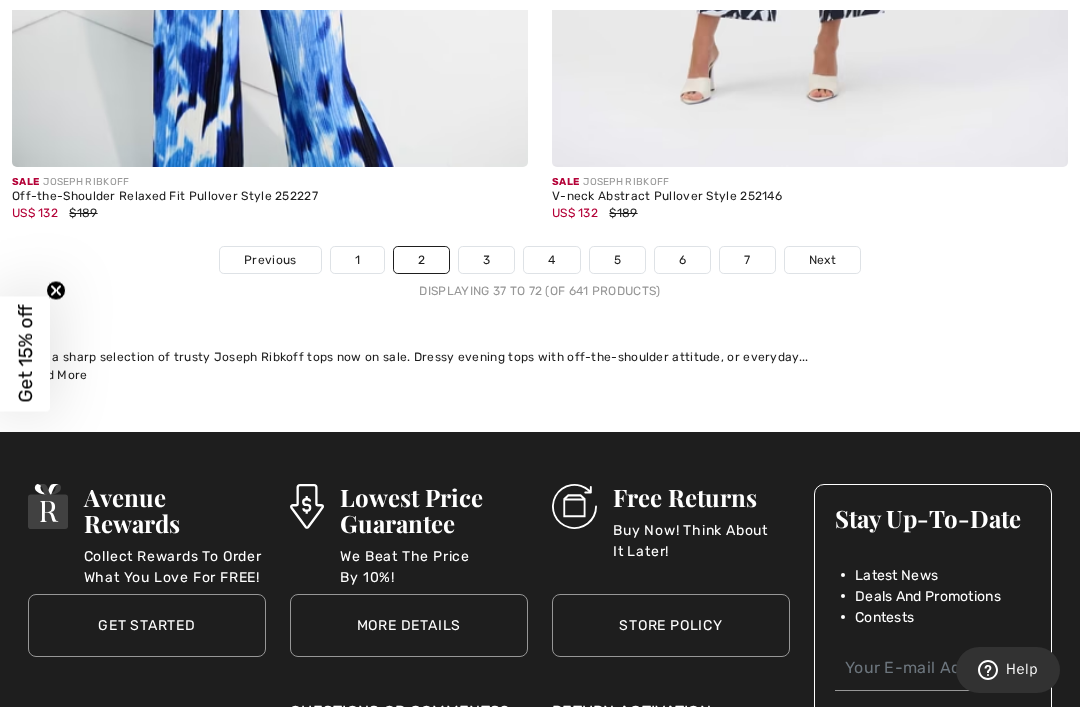 click on "3" at bounding box center (486, 260) 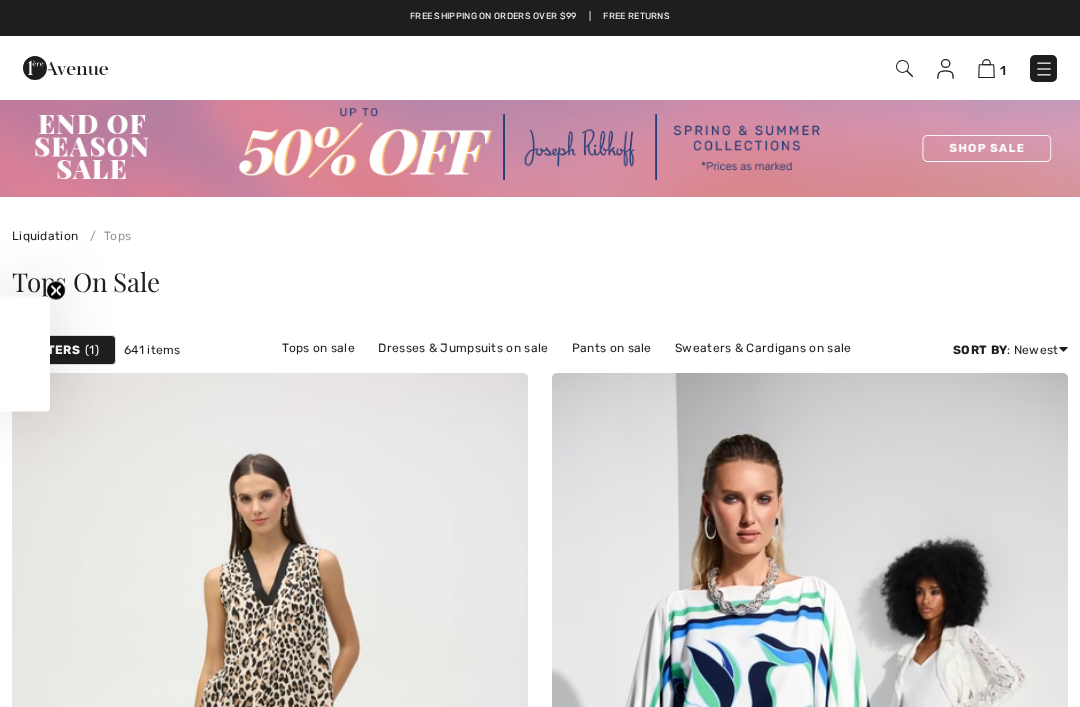 scroll, scrollTop: 0, scrollLeft: 0, axis: both 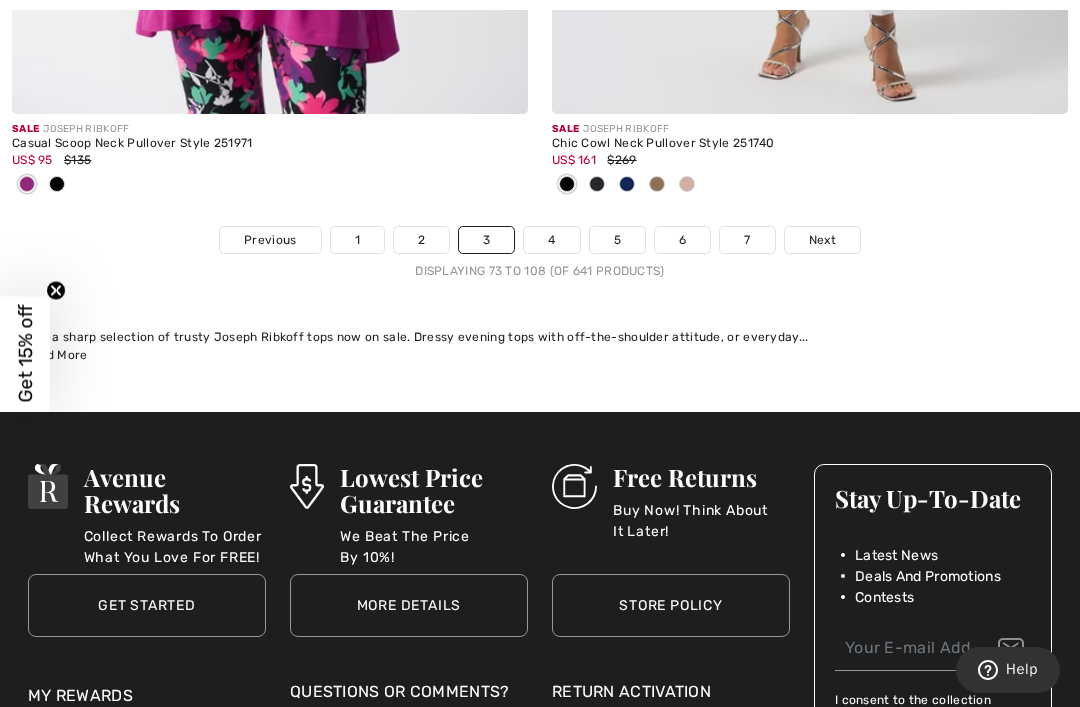 click on "4" at bounding box center (551, 240) 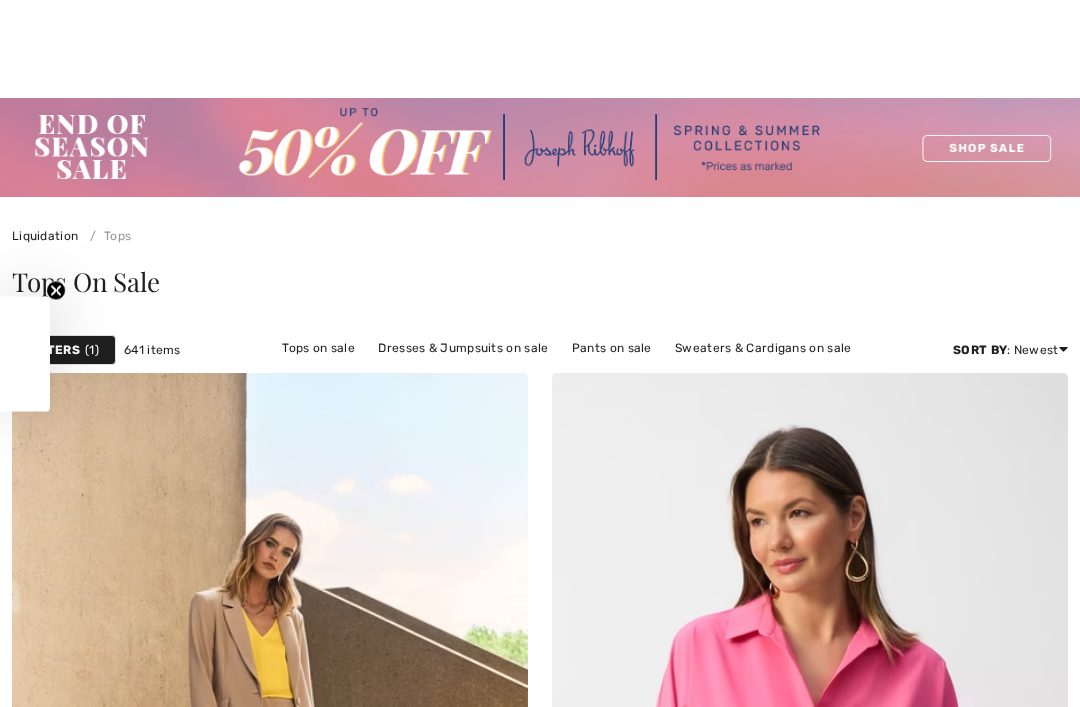 scroll, scrollTop: 308, scrollLeft: 0, axis: vertical 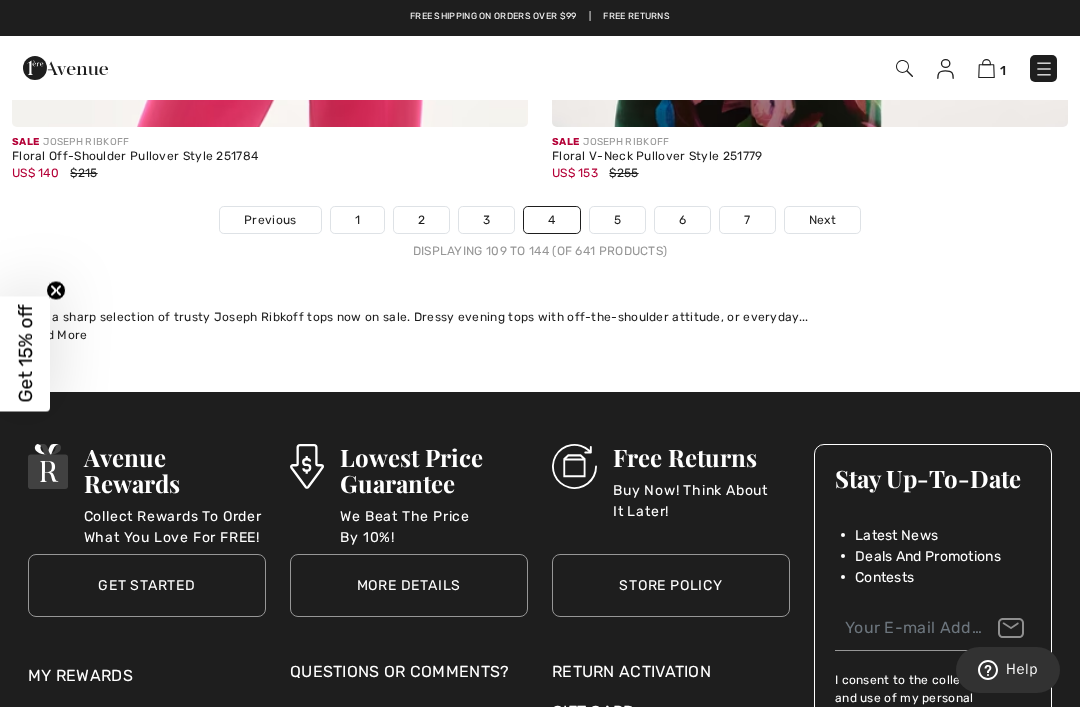 click on "5" at bounding box center (617, 220) 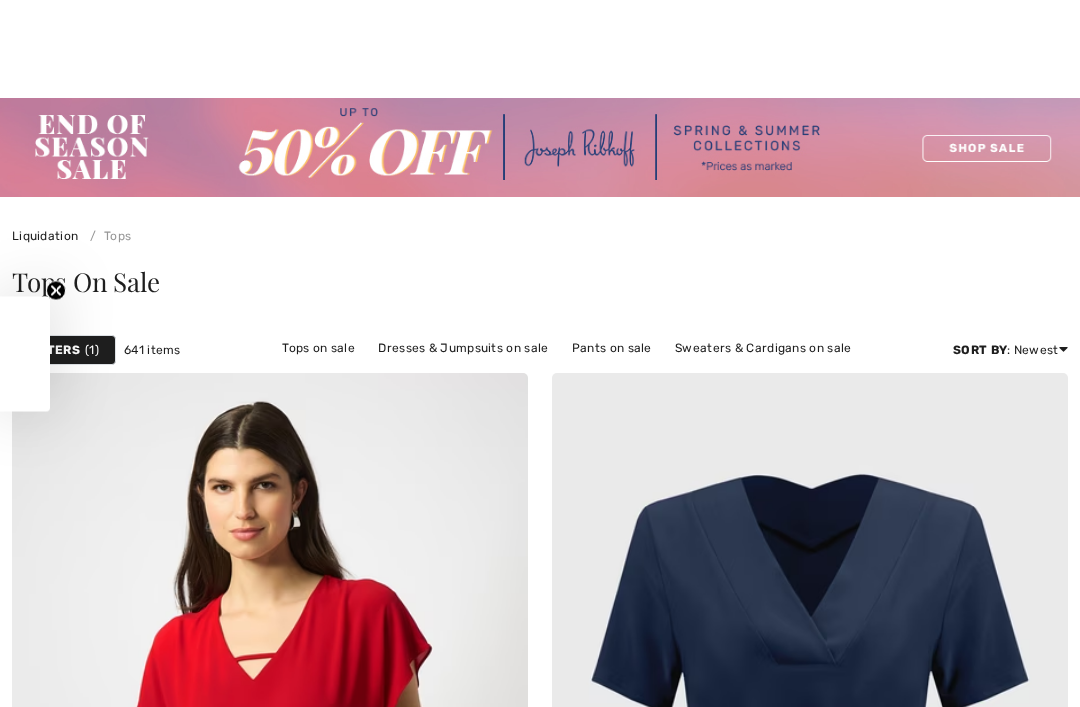 scroll, scrollTop: 1017, scrollLeft: 0, axis: vertical 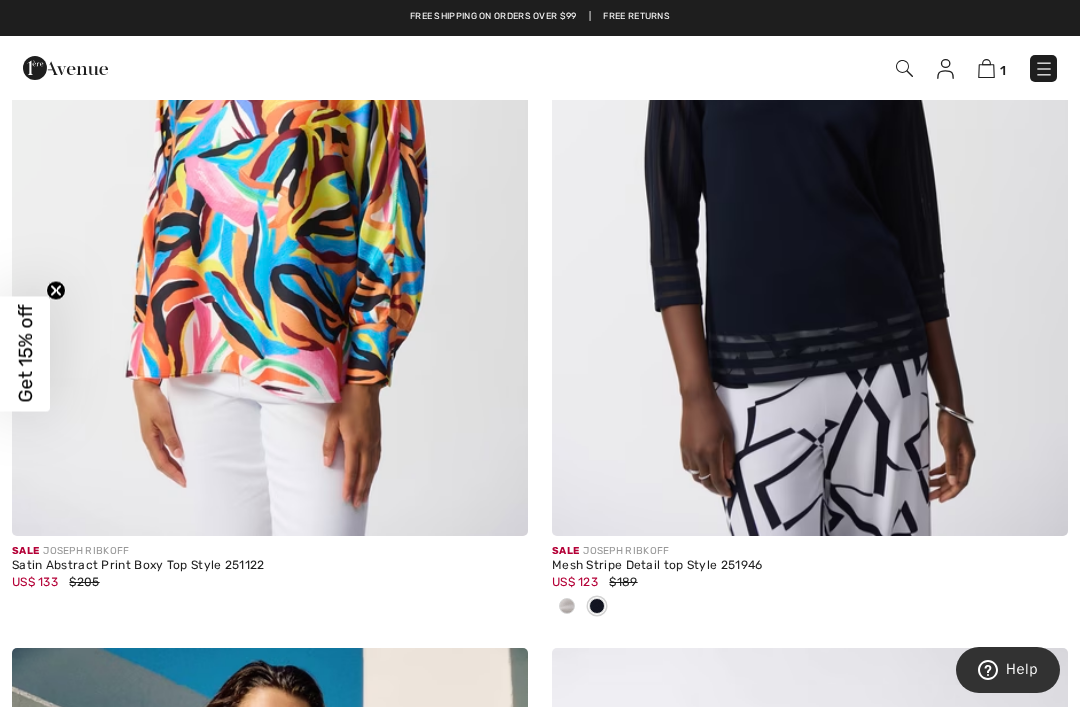 click at bounding box center [270, 149] 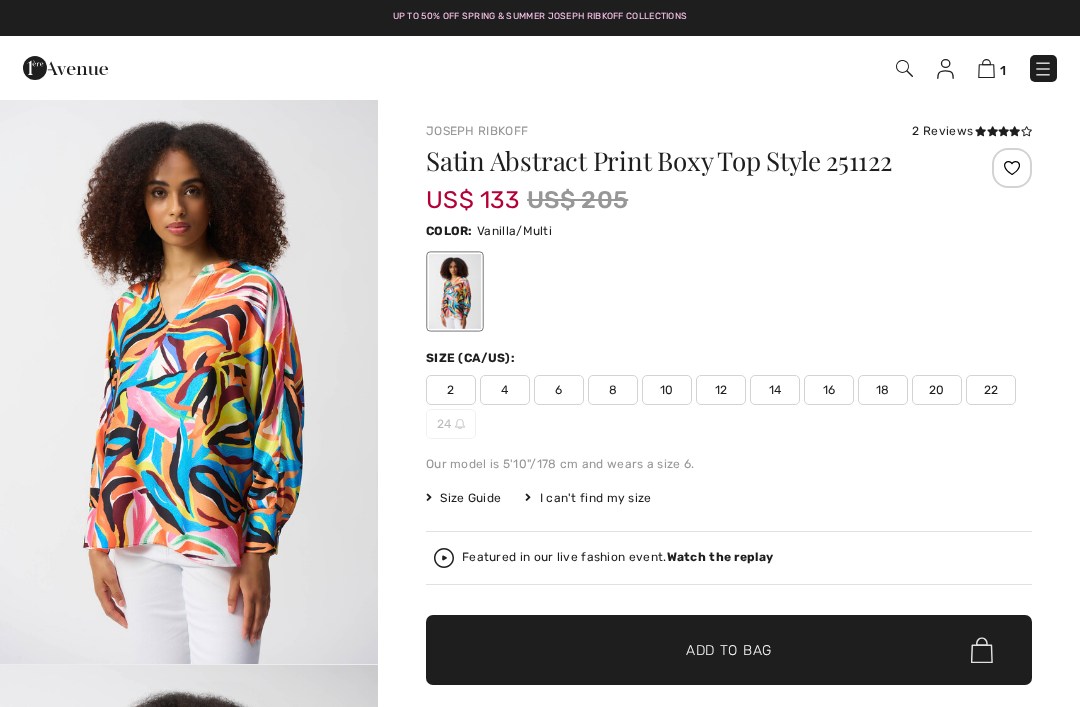 scroll, scrollTop: 0, scrollLeft: 0, axis: both 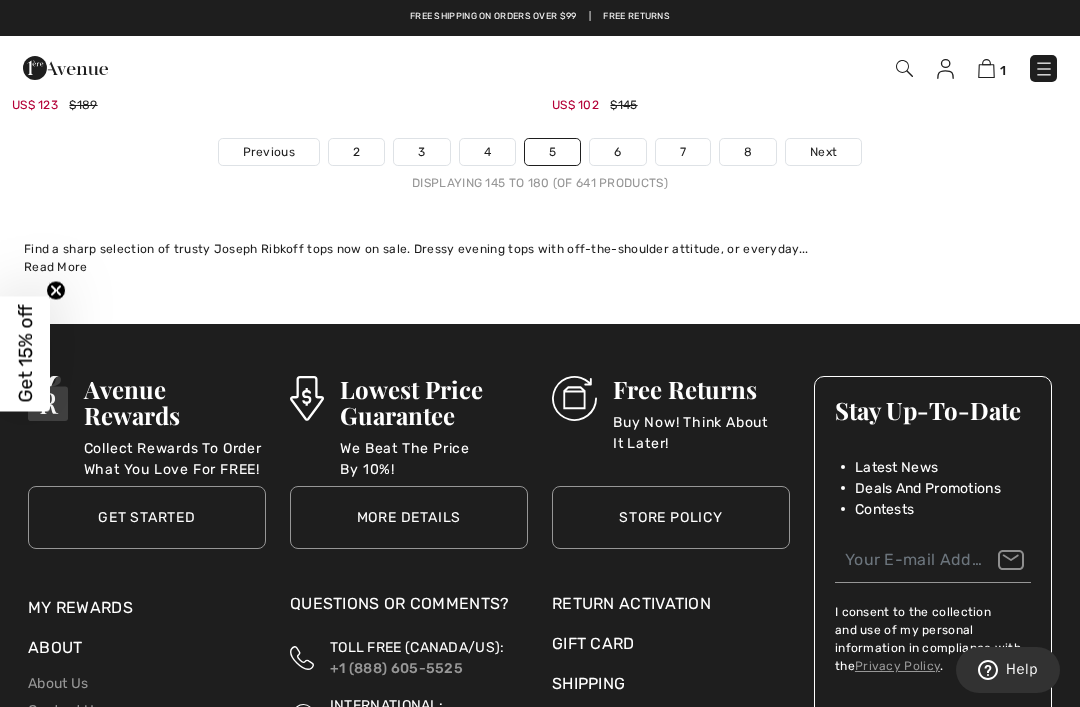 click on "6" at bounding box center (617, 152) 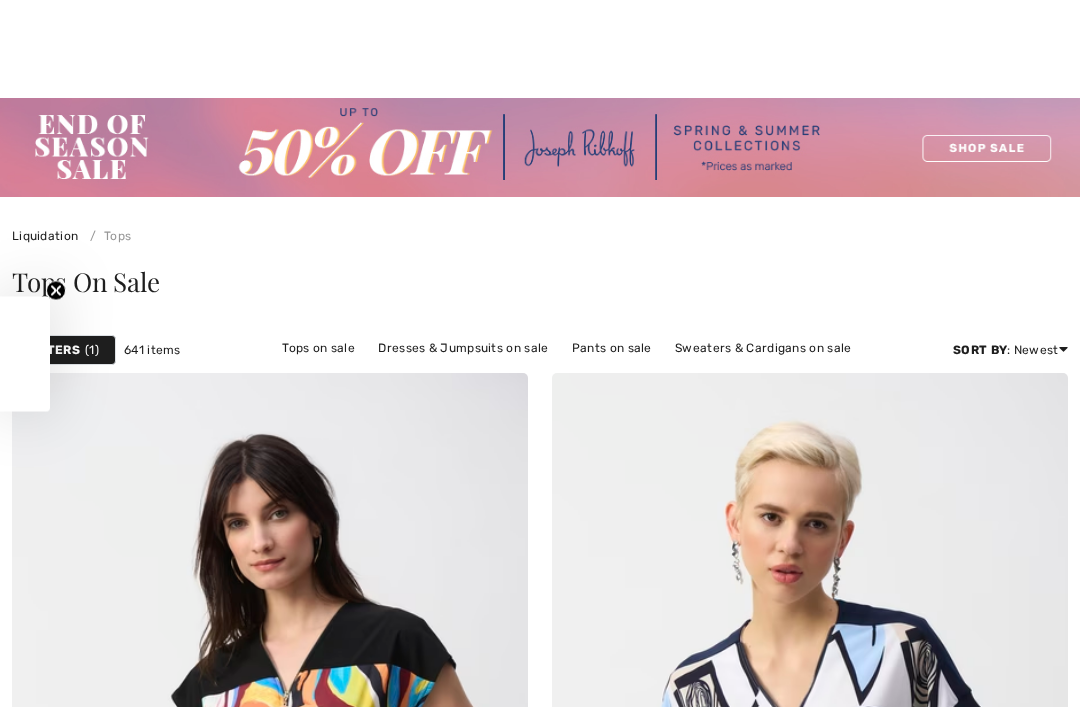 checkbox on "true" 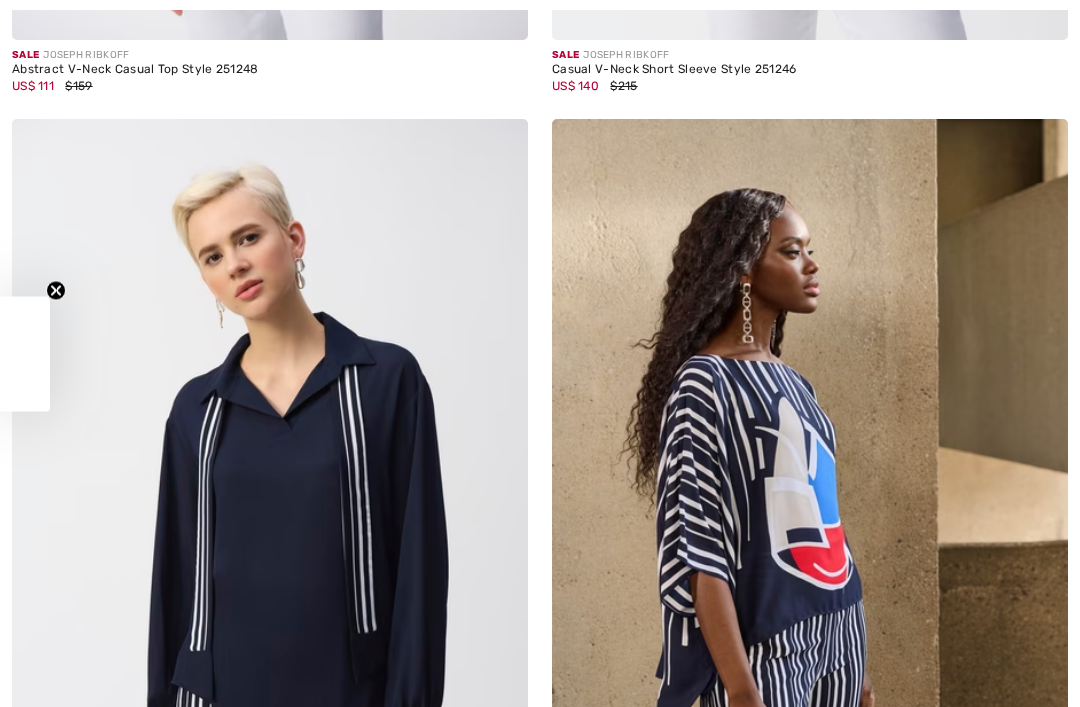 scroll, scrollTop: 0, scrollLeft: 0, axis: both 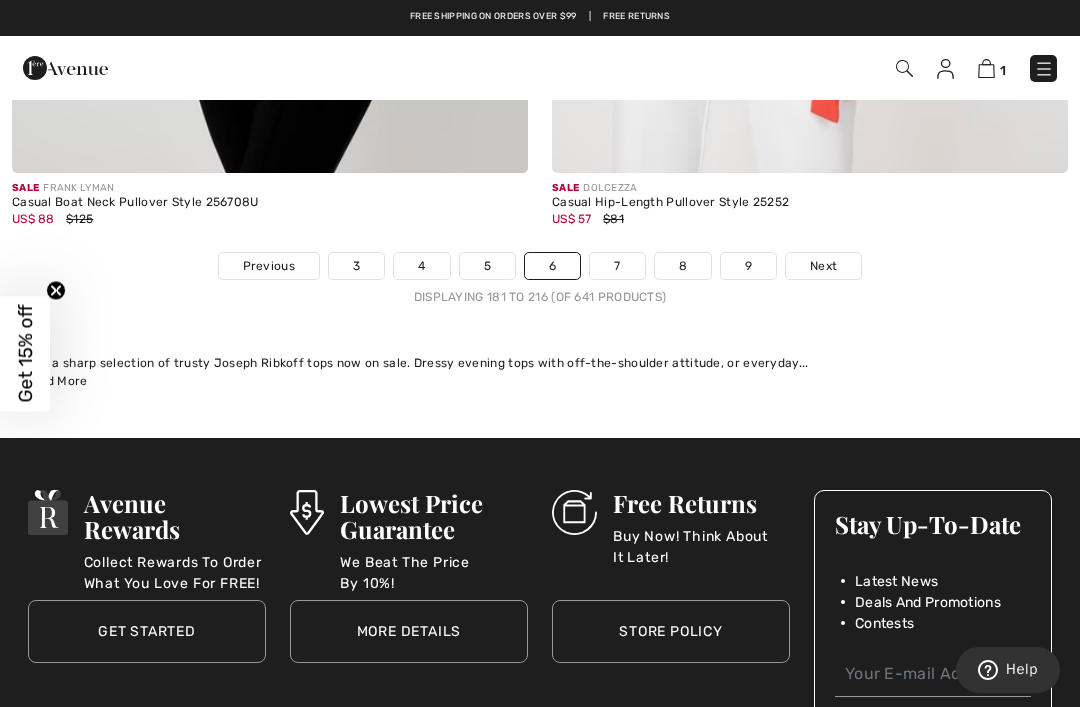 click on "7" at bounding box center (617, 266) 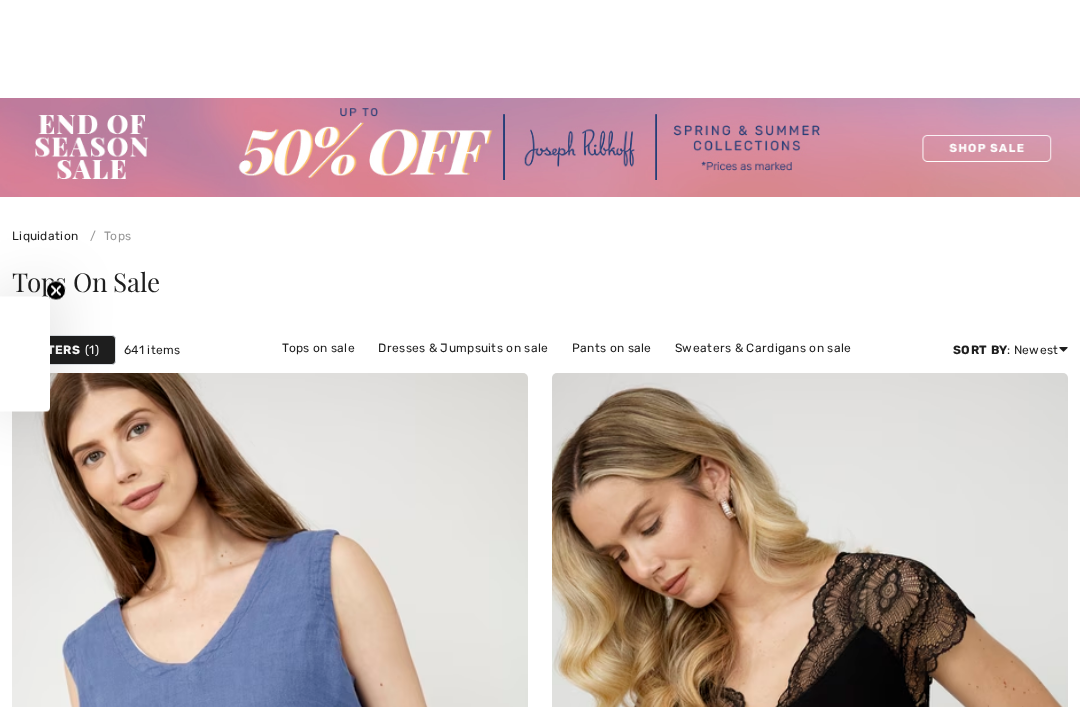 scroll, scrollTop: 577, scrollLeft: 0, axis: vertical 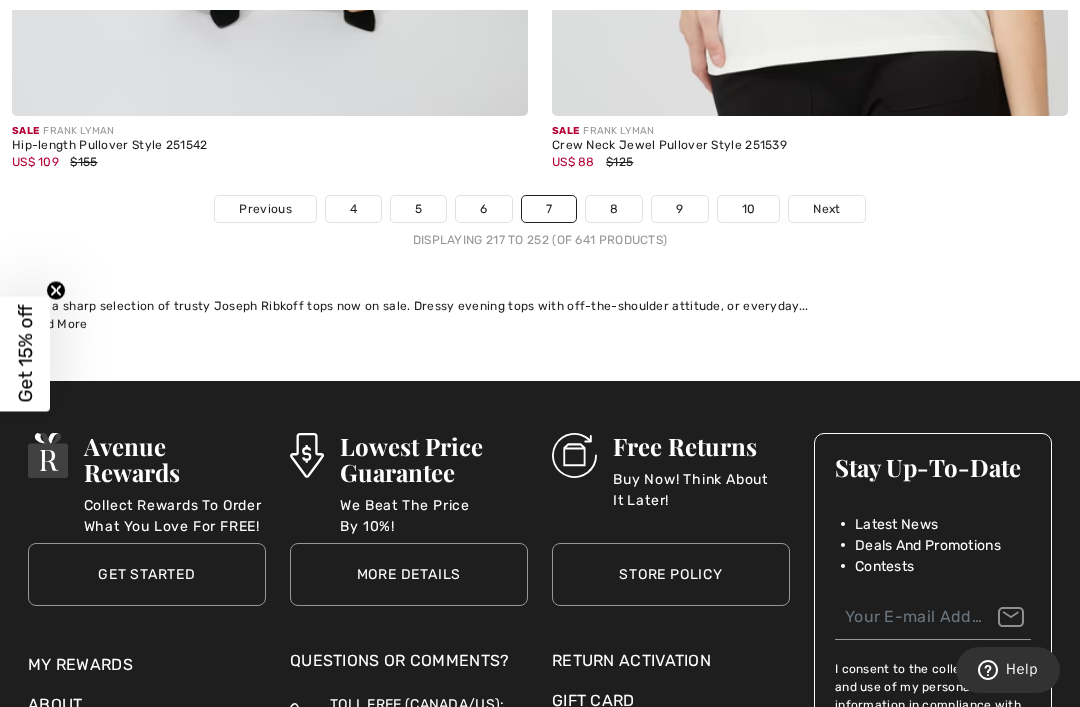 click on "8" at bounding box center (614, 209) 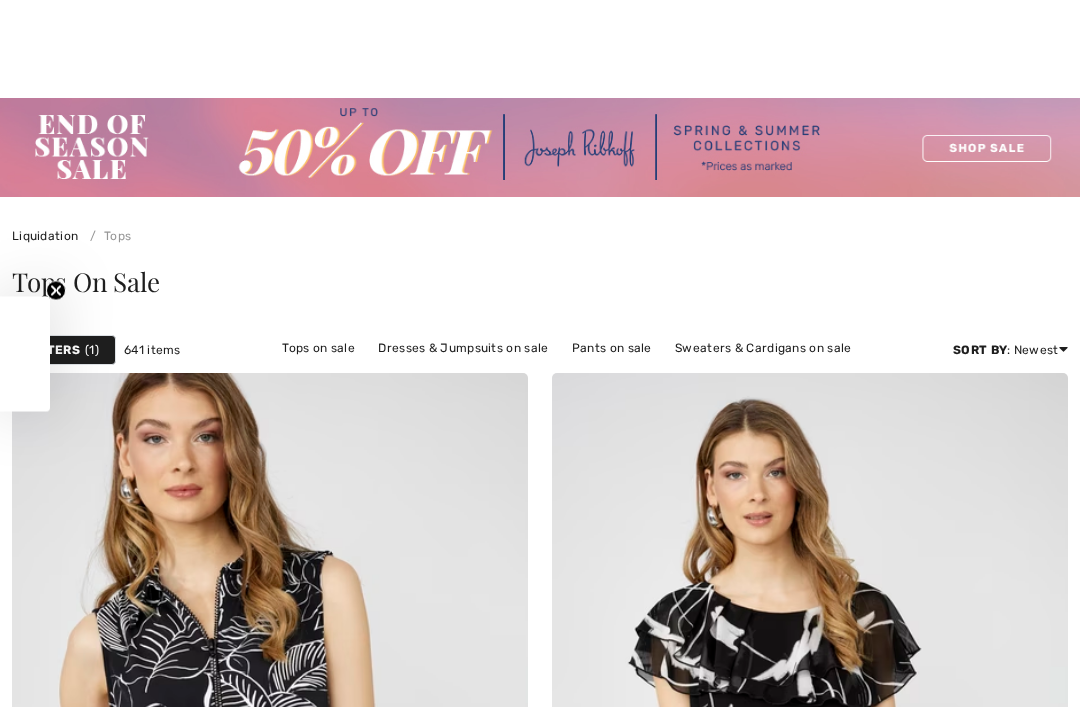 scroll, scrollTop: -4, scrollLeft: 0, axis: vertical 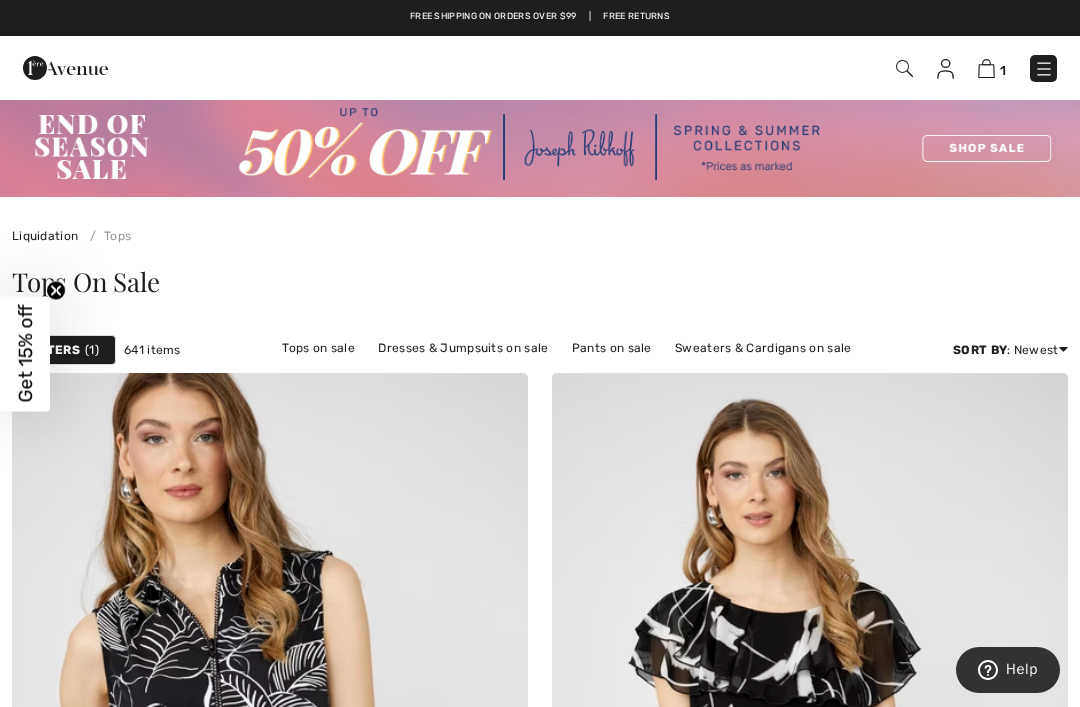 click at bounding box center (1044, 69) 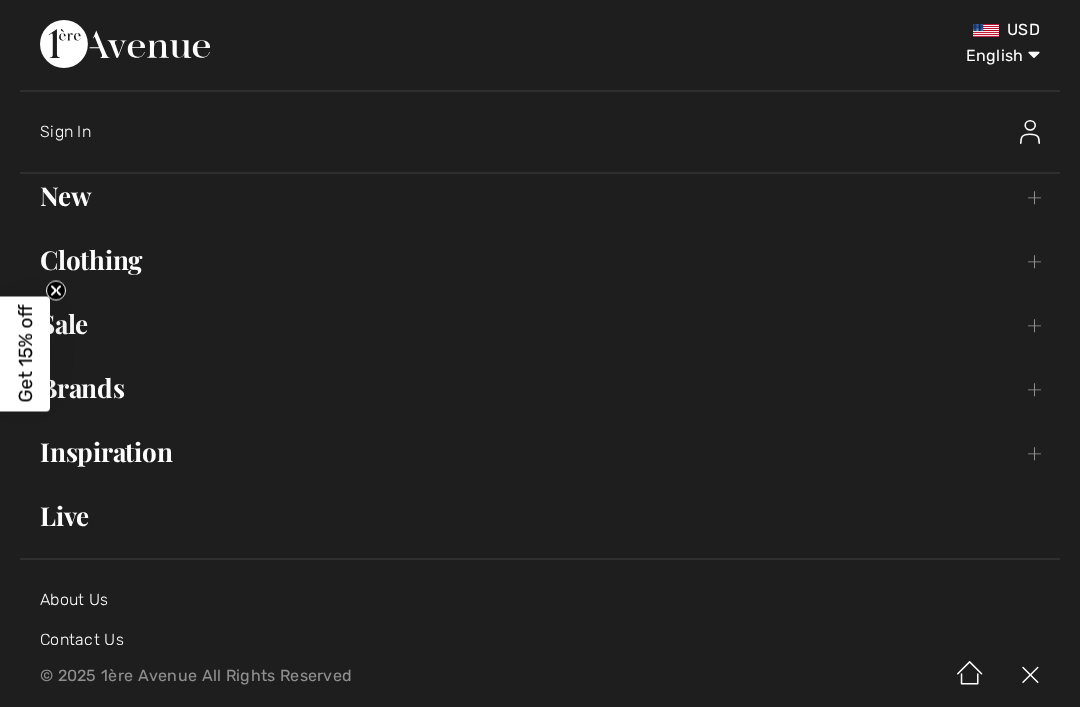 click on "Clothing Toggle submenu" at bounding box center (540, 260) 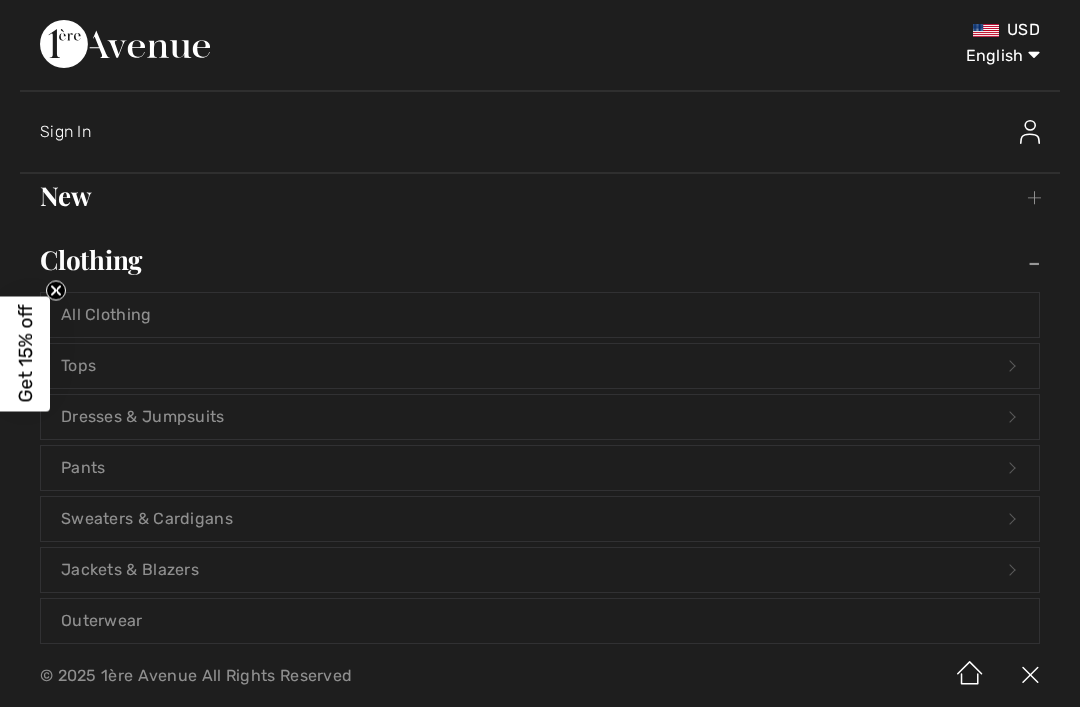 click on "Jackets & Blazers Open submenu" at bounding box center [540, 570] 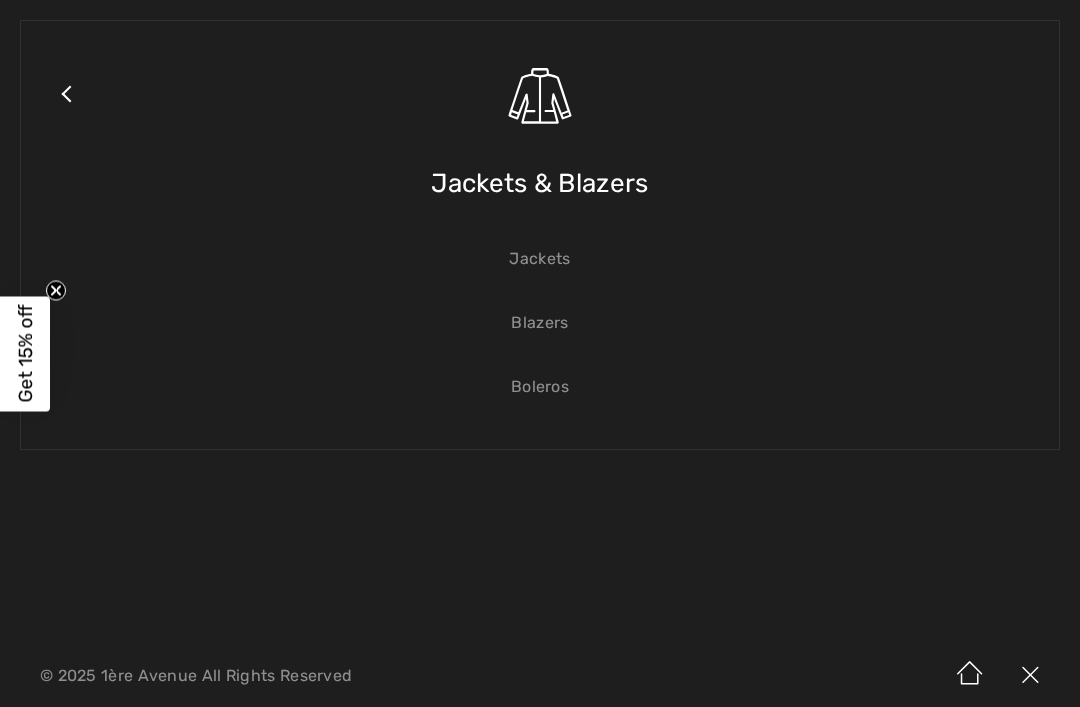 click on "Blazers" at bounding box center [540, 323] 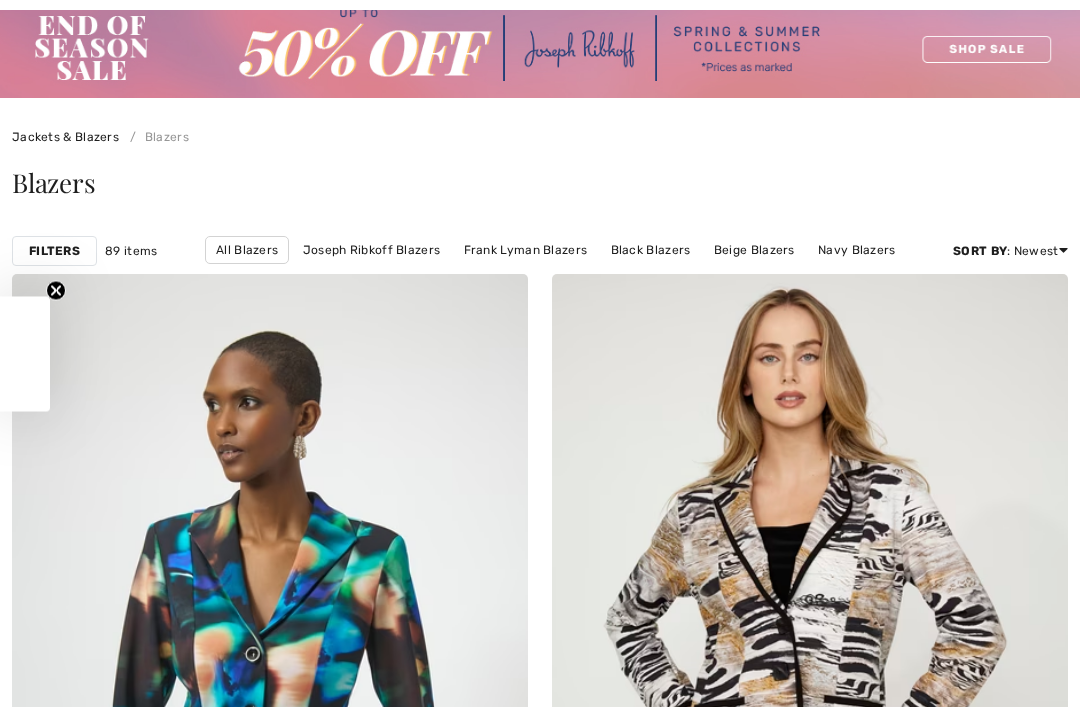 checkbox on "true" 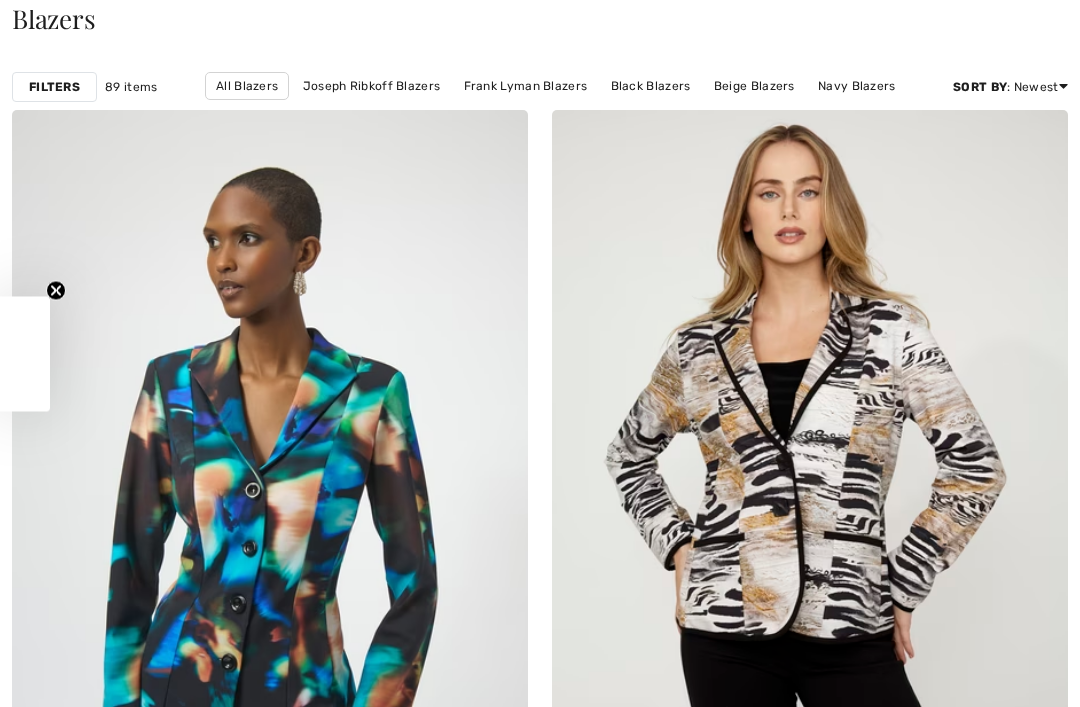 scroll, scrollTop: 0, scrollLeft: 0, axis: both 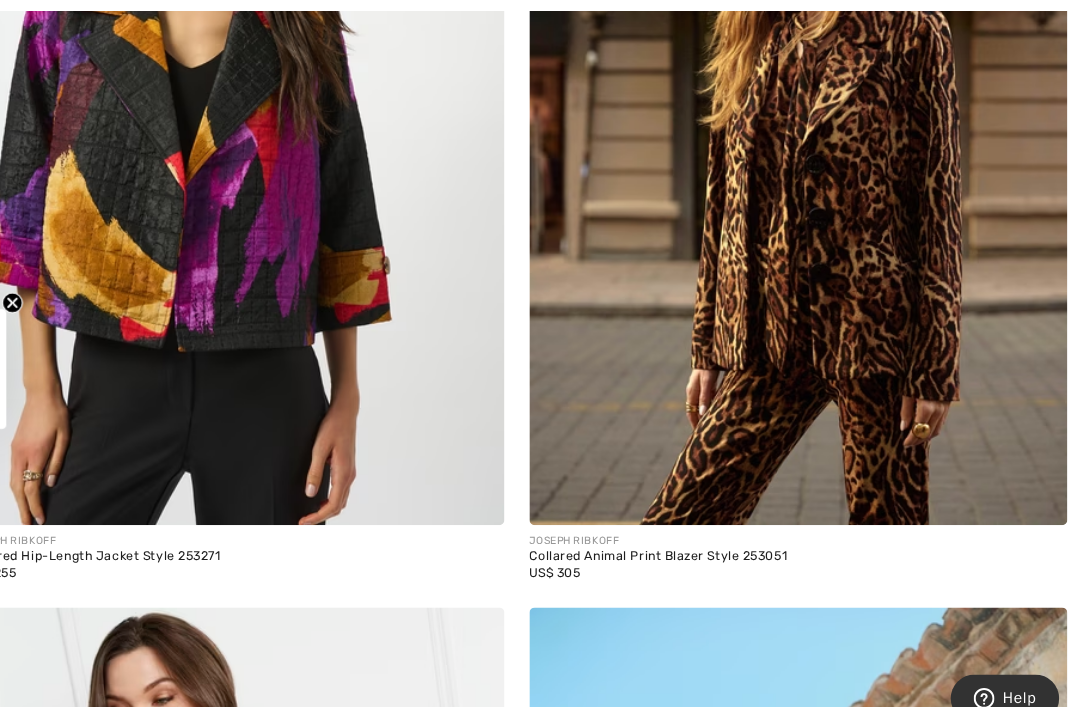 click at bounding box center (810, 117) 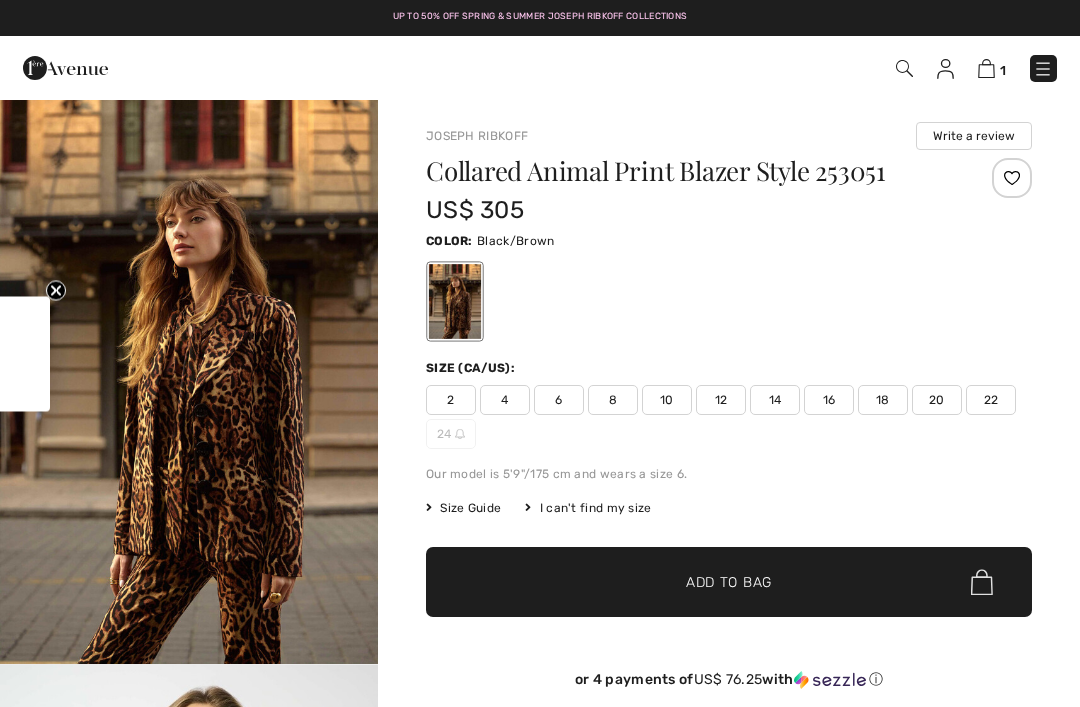 scroll, scrollTop: 0, scrollLeft: 0, axis: both 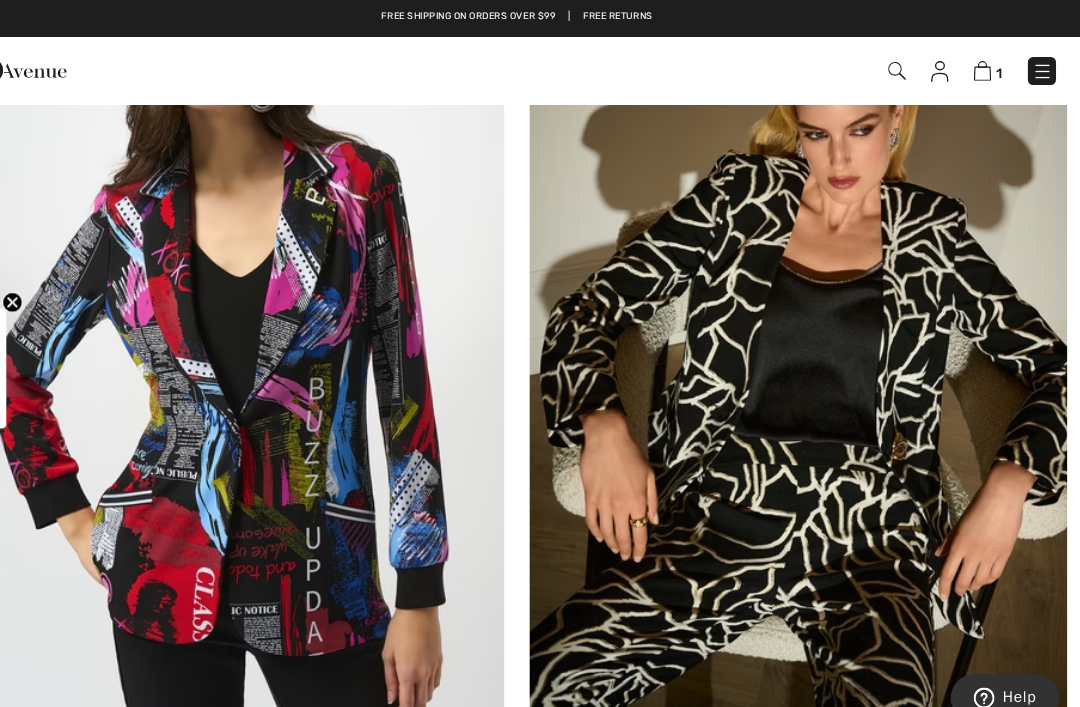click at bounding box center (270, 341) 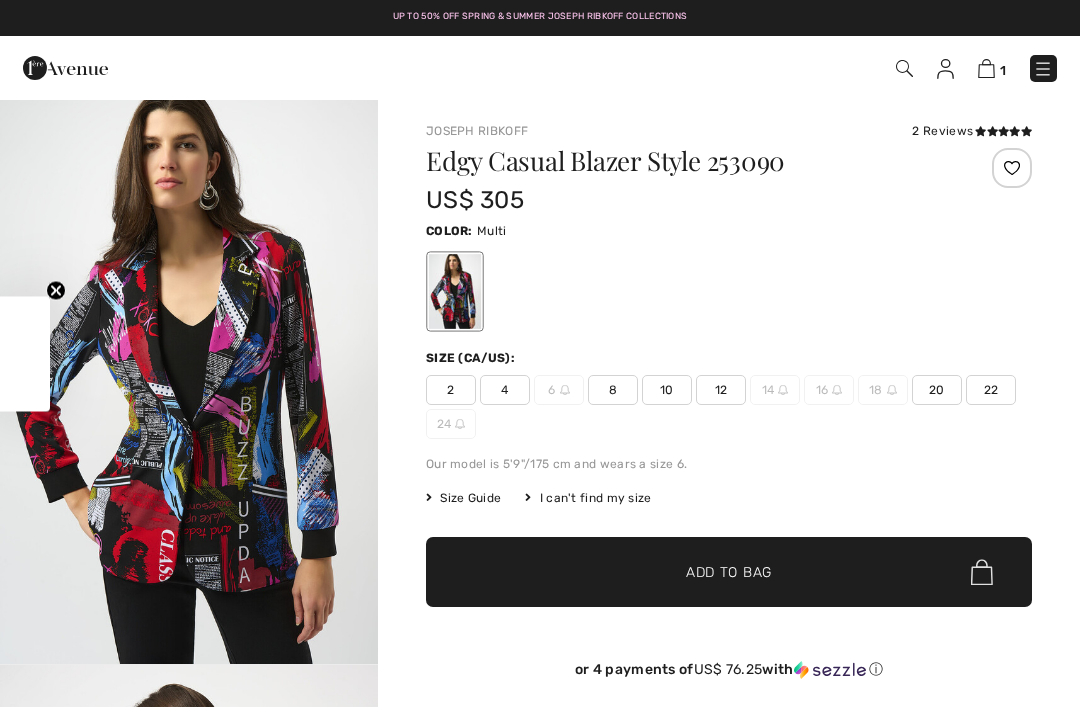 scroll, scrollTop: 0, scrollLeft: 0, axis: both 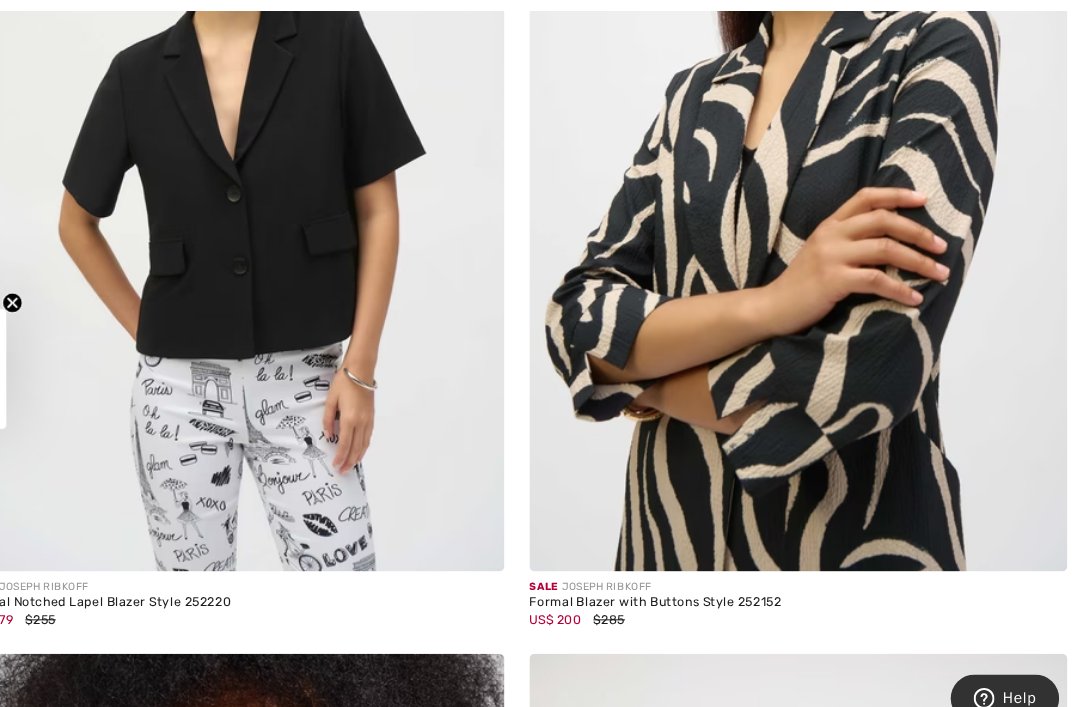 click at bounding box center [810, 161] 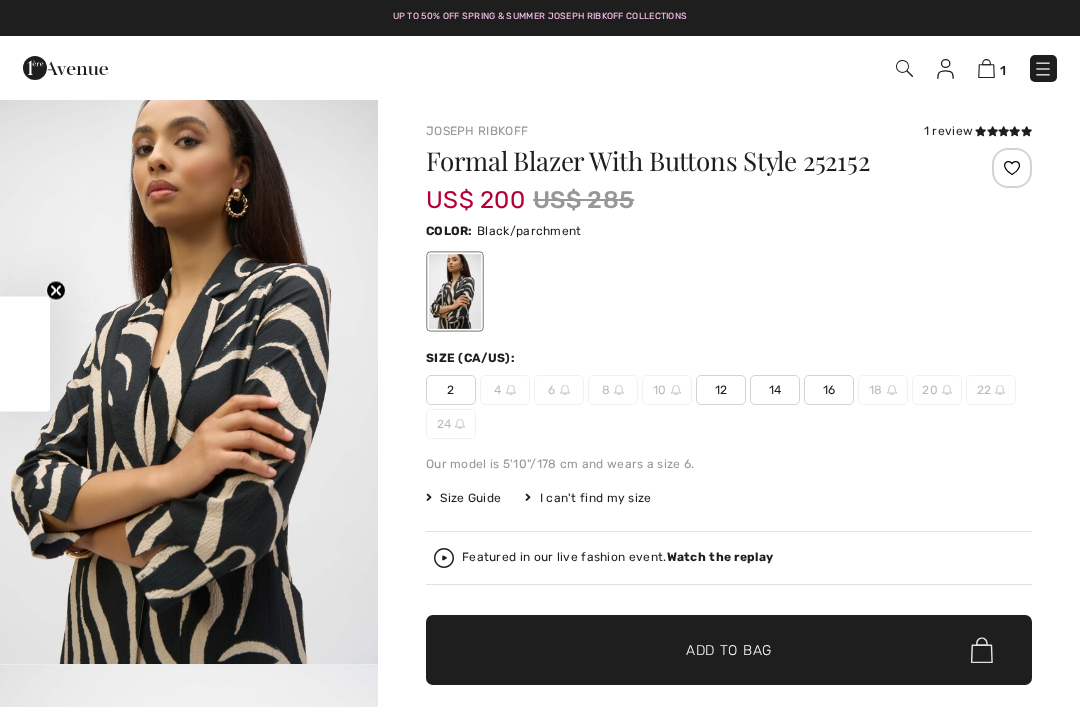 scroll, scrollTop: 58, scrollLeft: 0, axis: vertical 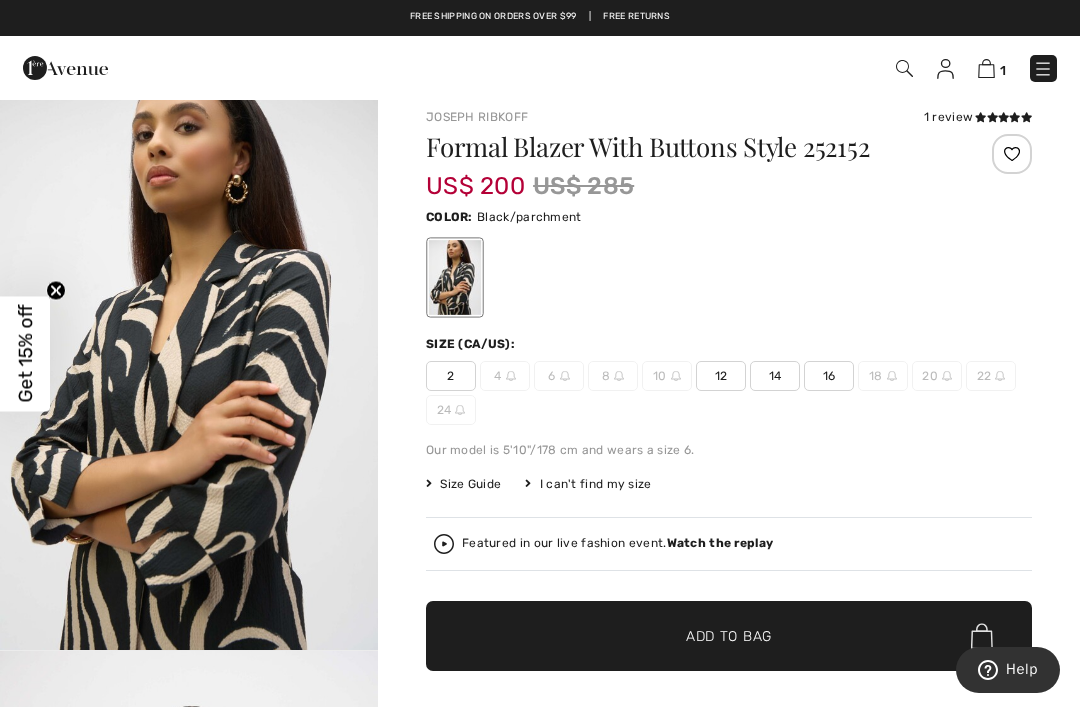click on "I can't find my size" at bounding box center [588, 484] 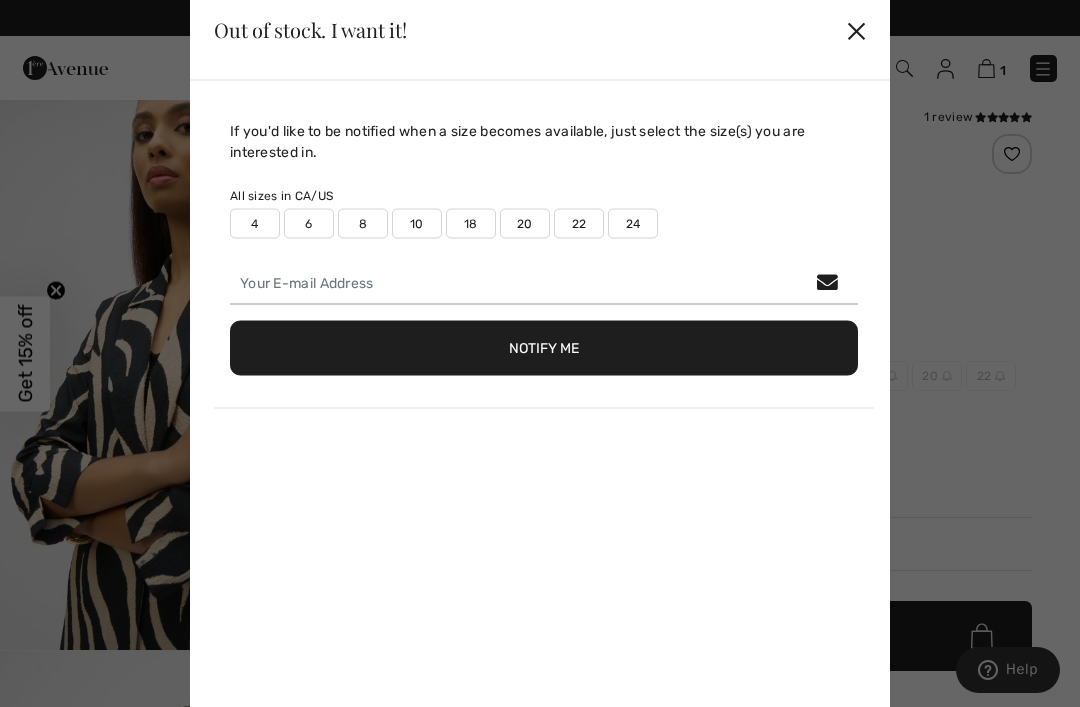click on "10" at bounding box center (417, 223) 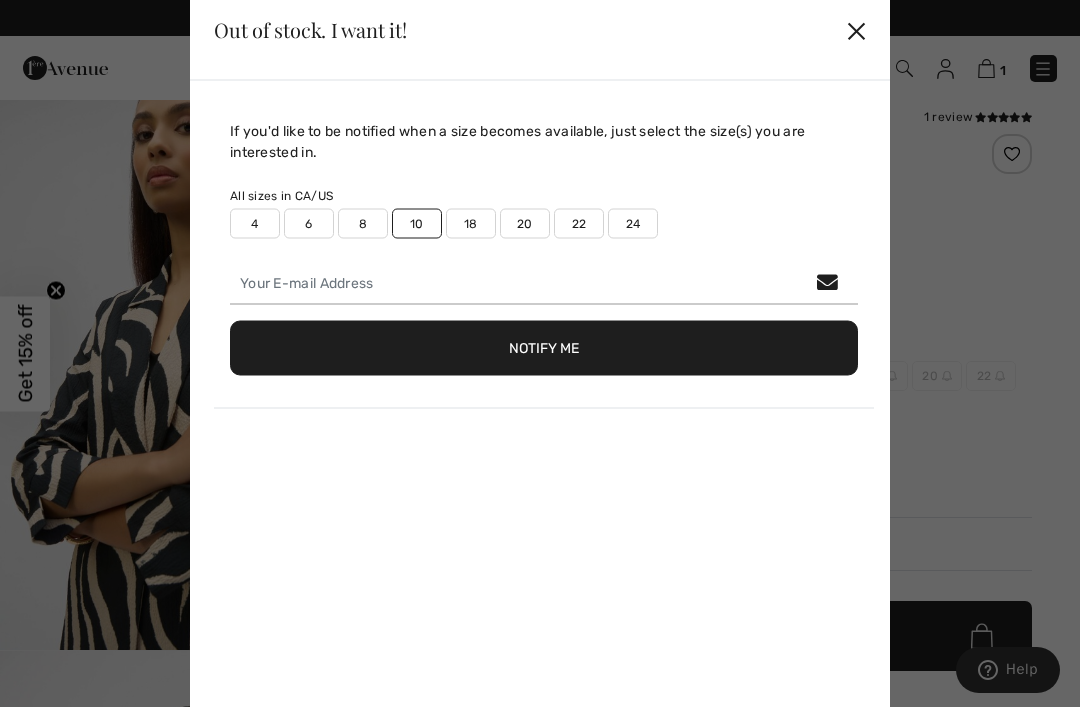 type on "true" 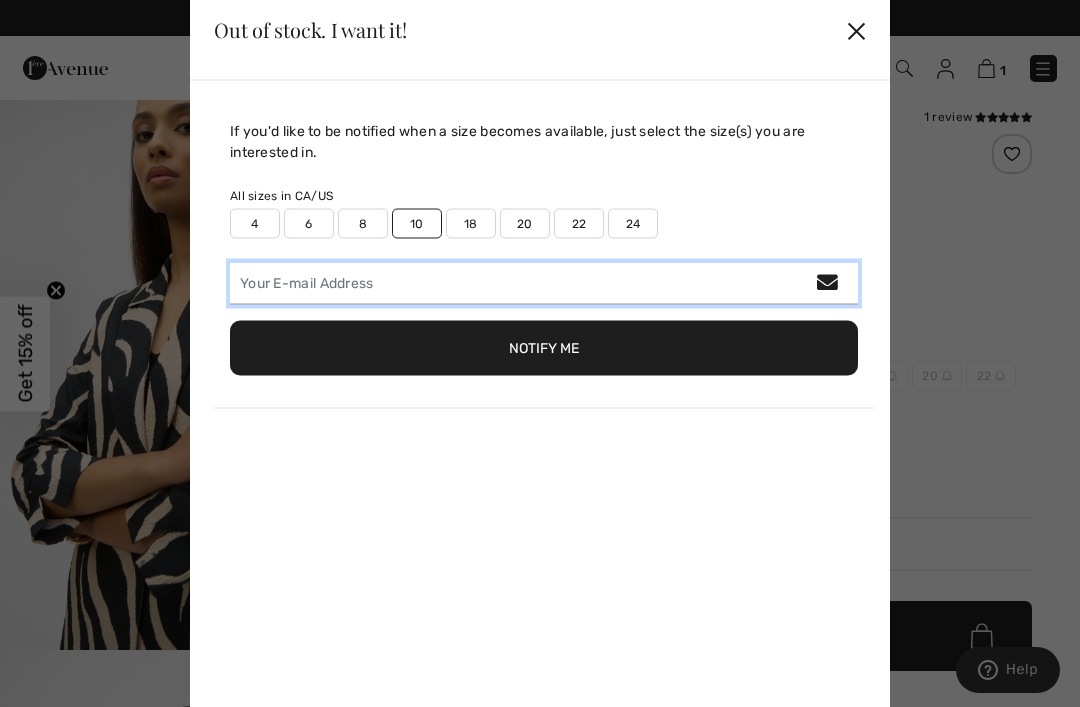 click at bounding box center (544, 283) 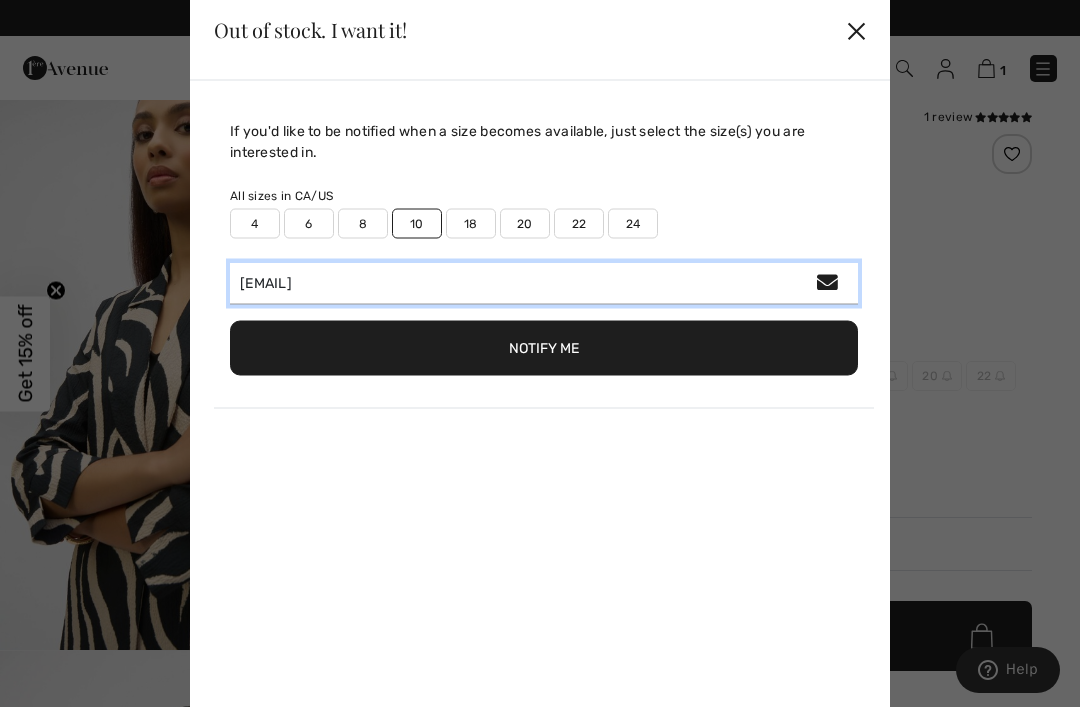 type on "[EMAIL]" 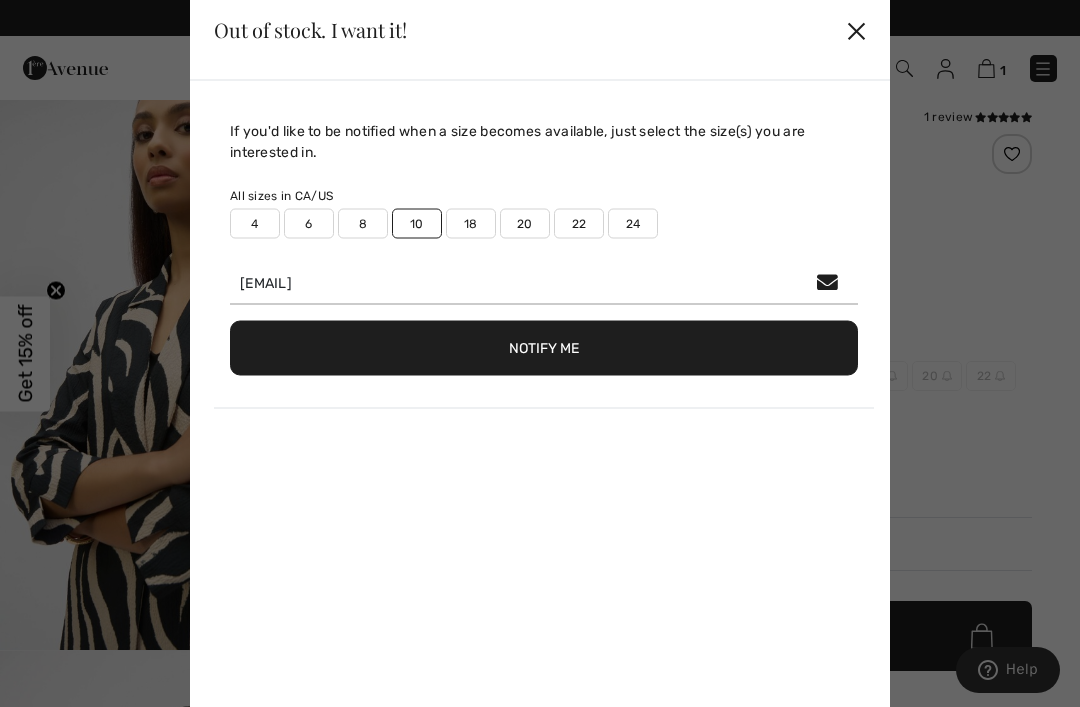 click on "✕" at bounding box center [856, 30] 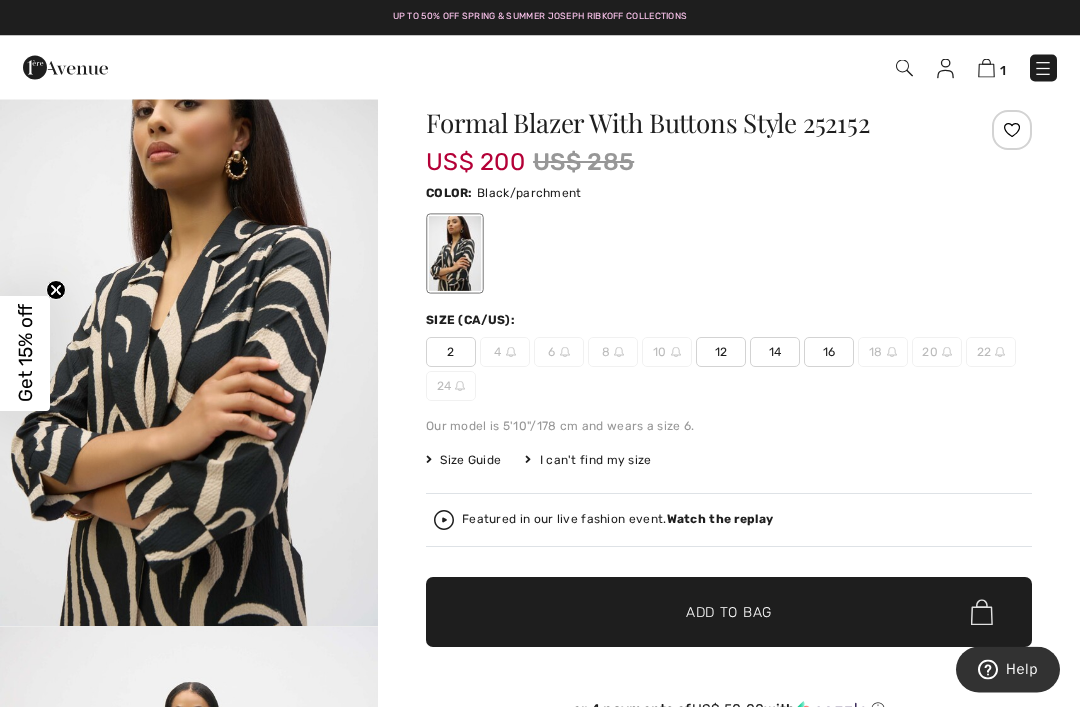 scroll, scrollTop: 0, scrollLeft: 0, axis: both 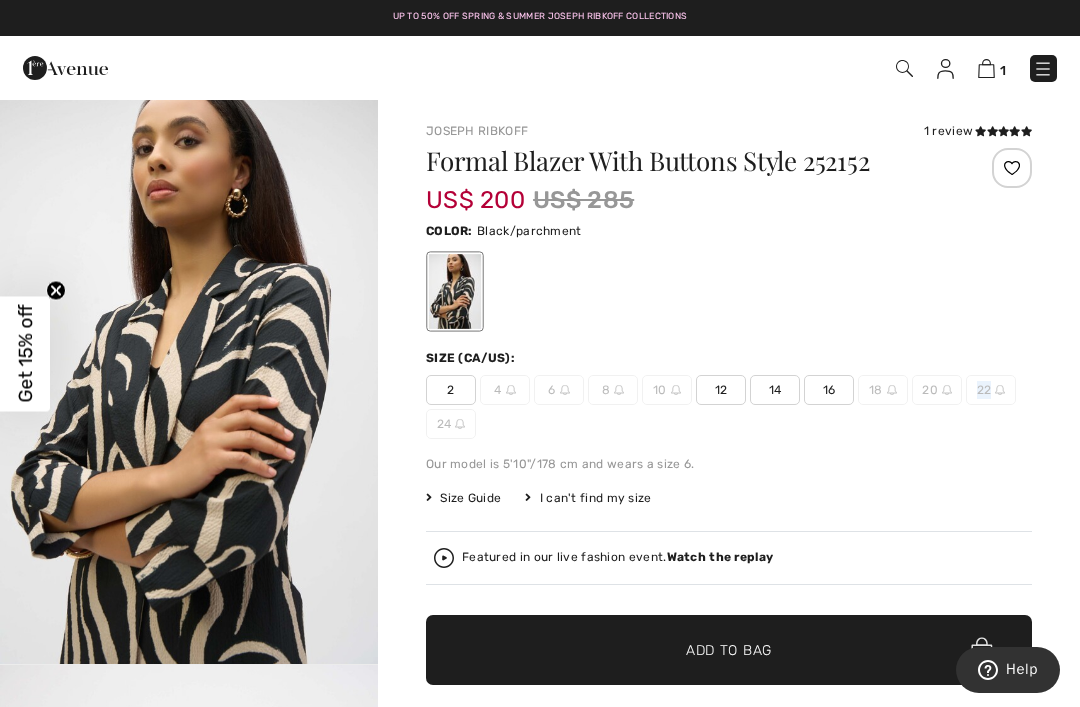click on "12" at bounding box center [721, 390] 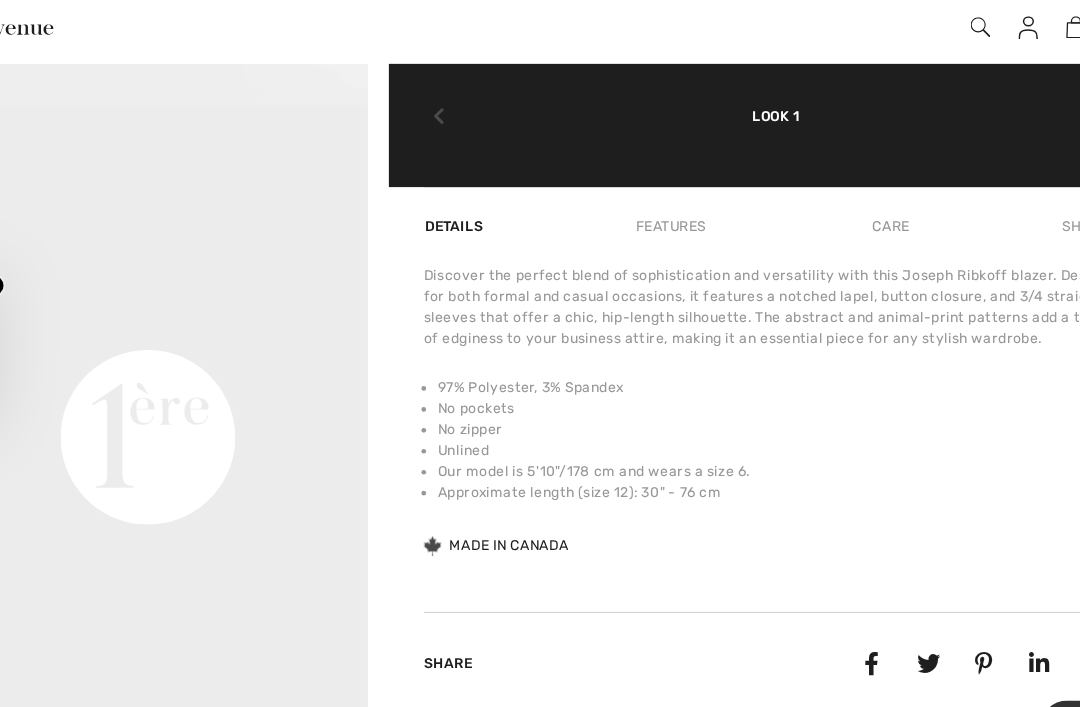 scroll, scrollTop: 1096, scrollLeft: 0, axis: vertical 